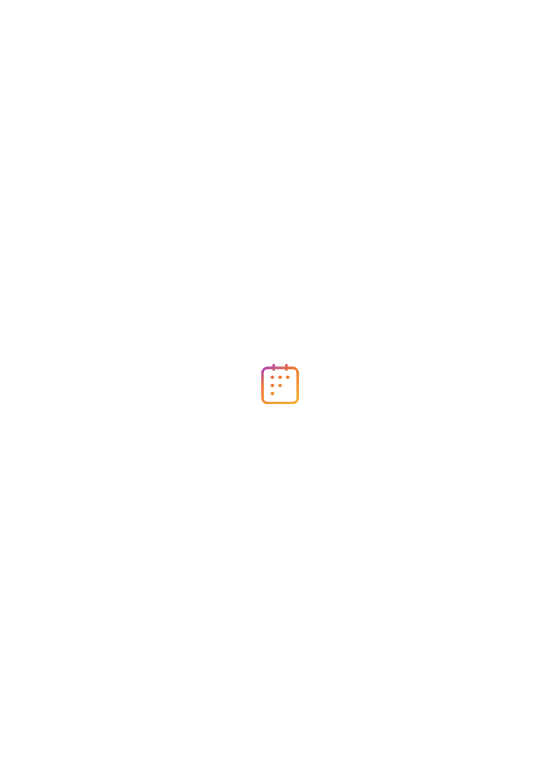 scroll, scrollTop: 0, scrollLeft: 0, axis: both 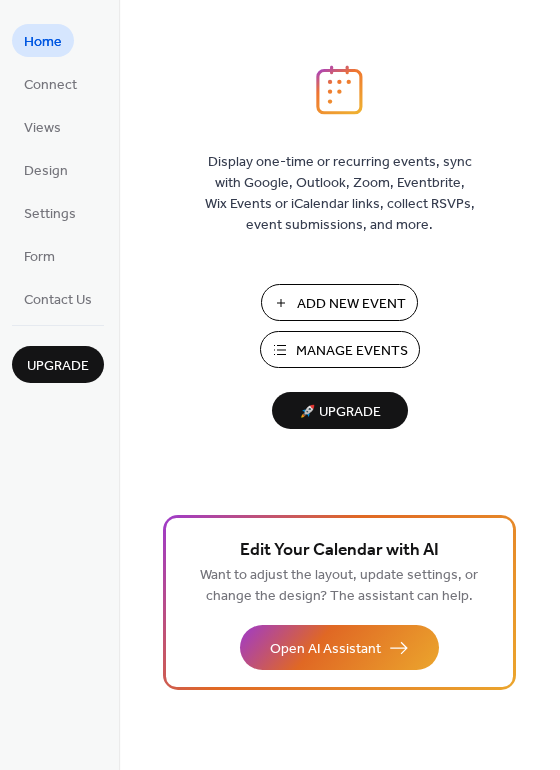 click on "Add New Event" at bounding box center [351, 304] 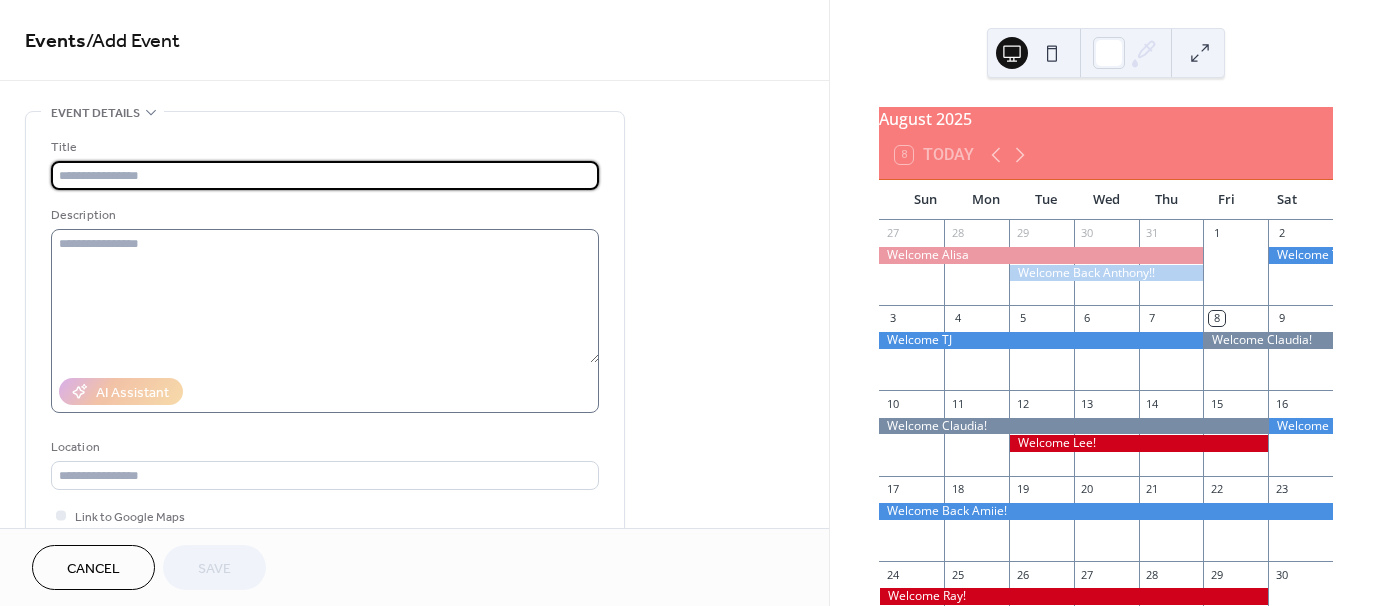 scroll, scrollTop: 0, scrollLeft: 0, axis: both 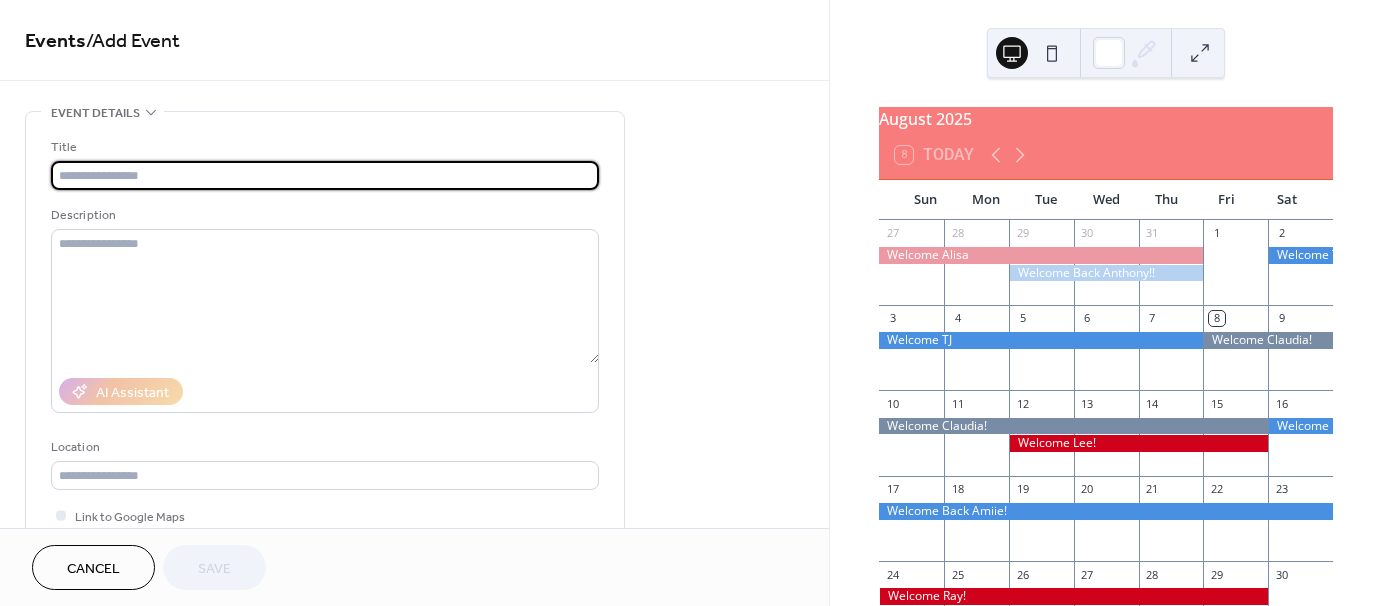click at bounding box center [325, 175] 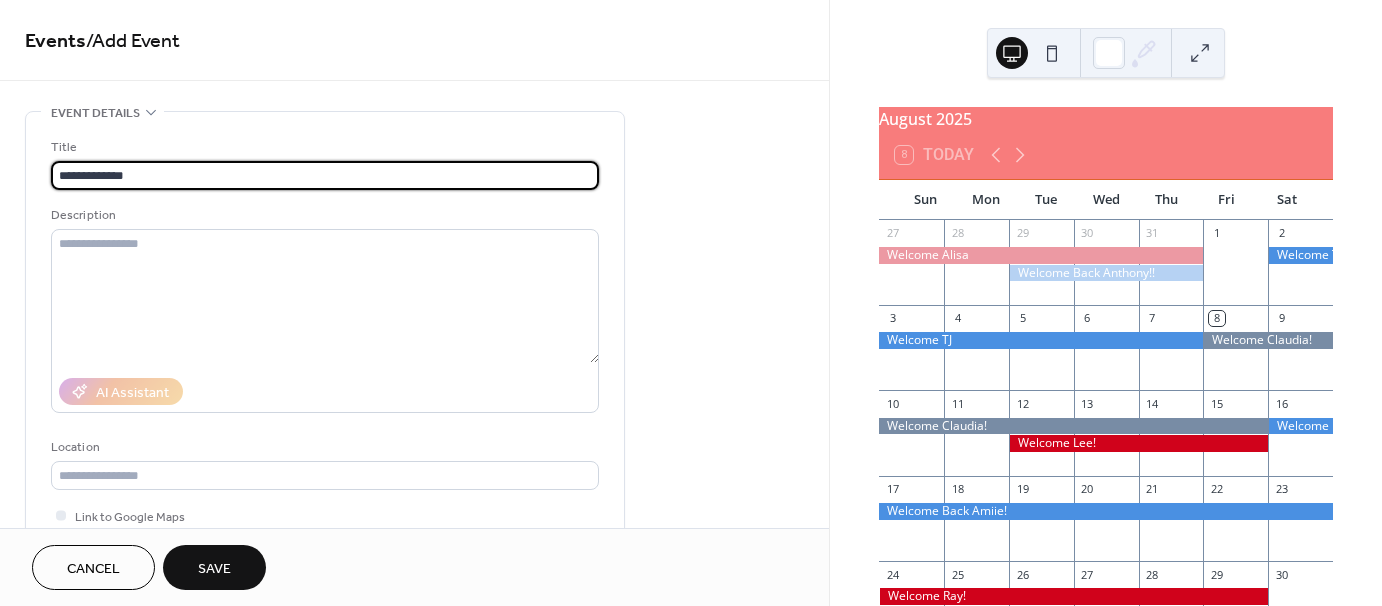 scroll, scrollTop: 1, scrollLeft: 0, axis: vertical 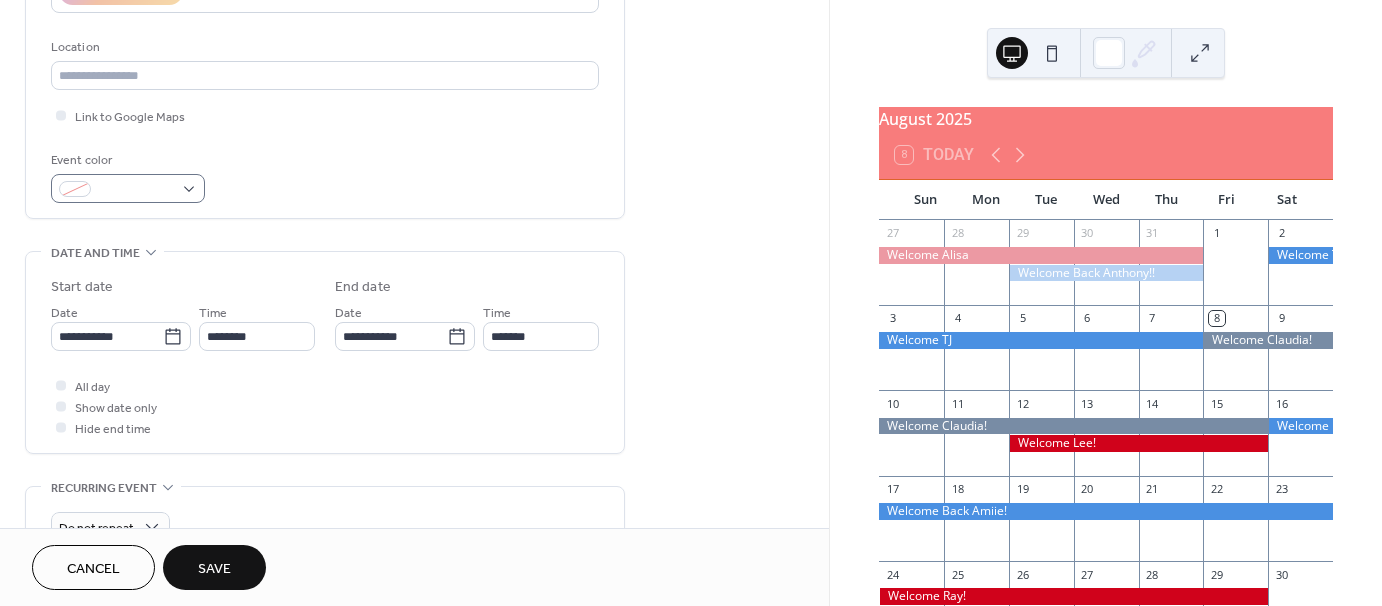 type on "**********" 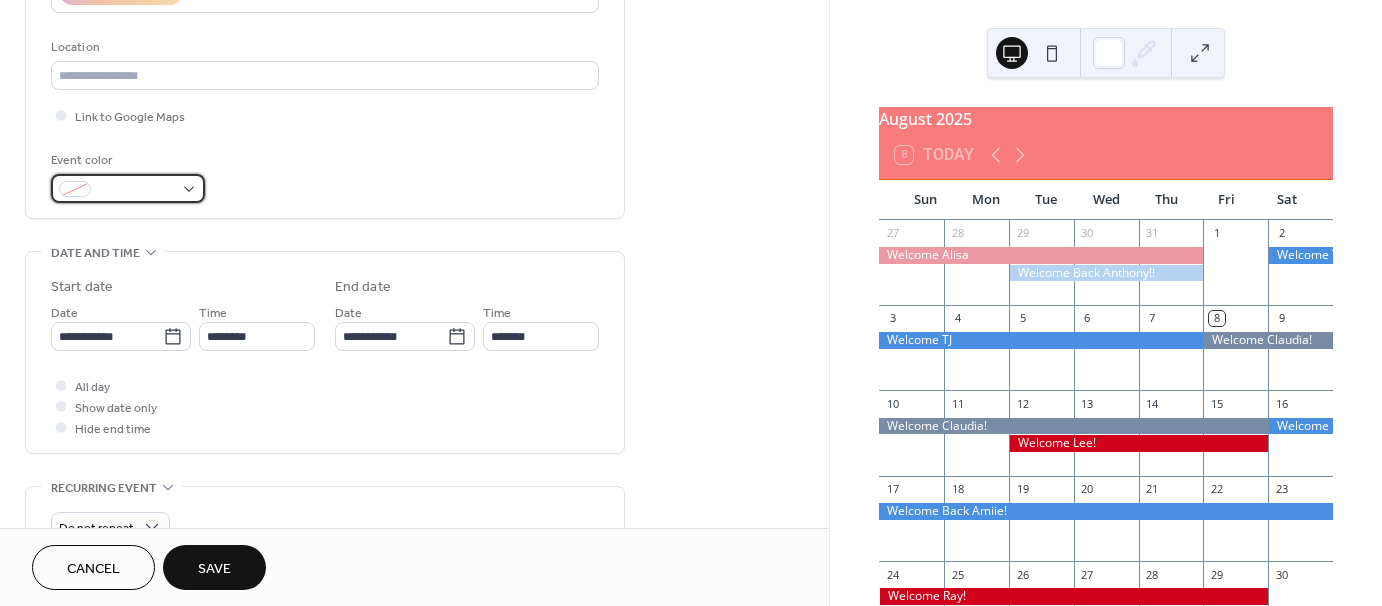 scroll, scrollTop: 0, scrollLeft: 0, axis: both 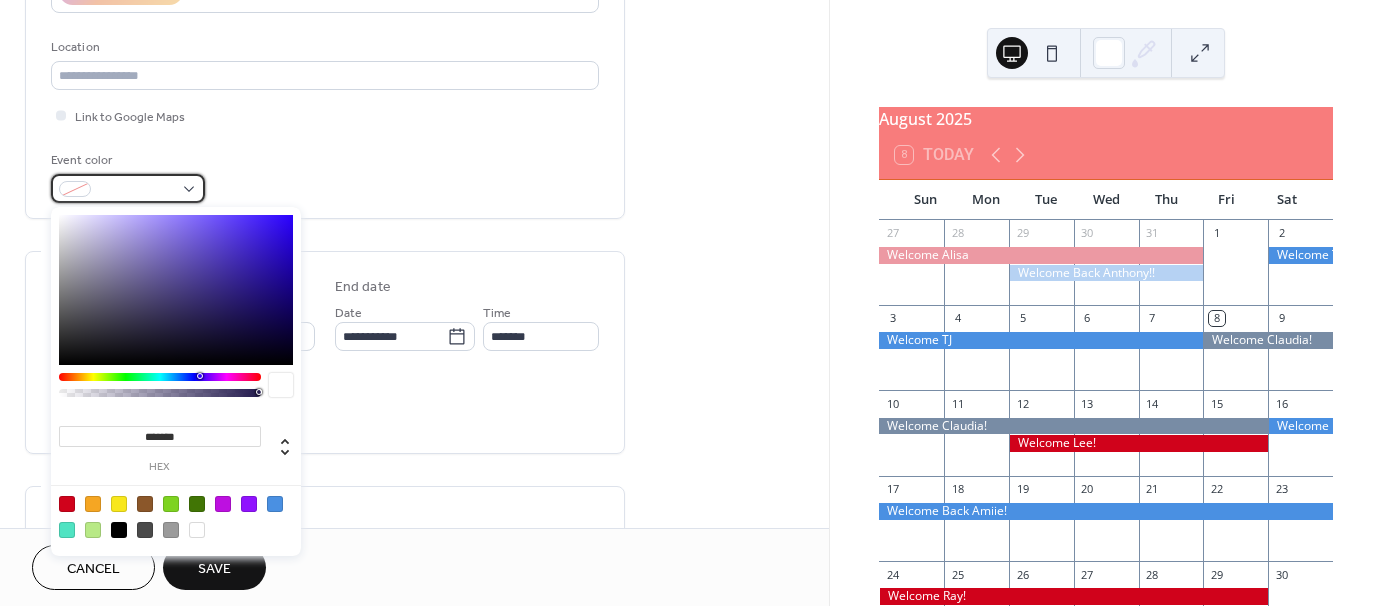 click at bounding box center [136, 190] 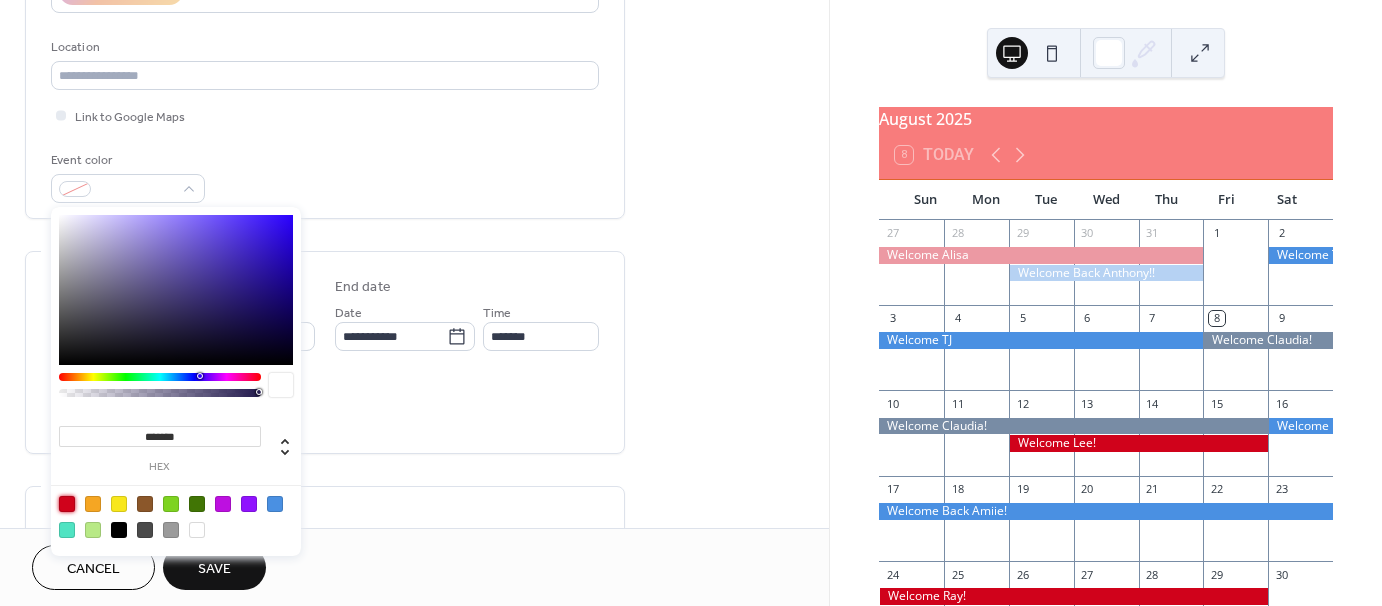 click at bounding box center [67, 504] 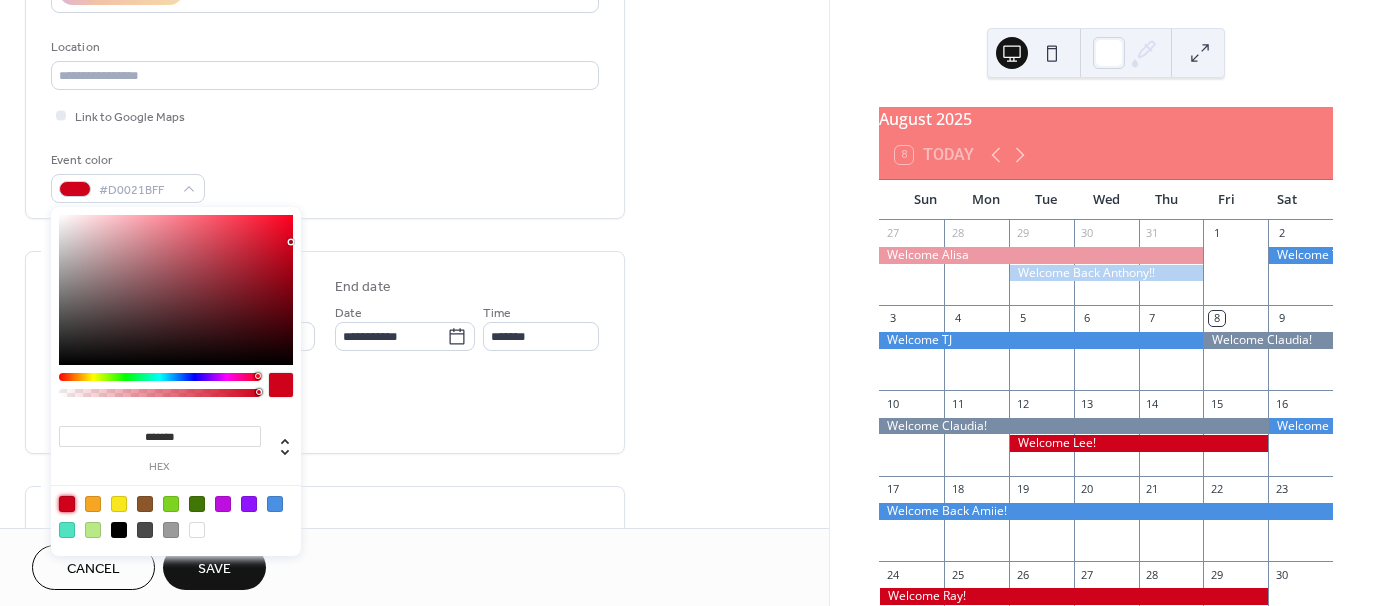 click on "All day Show date only Hide end time" at bounding box center [325, 406] 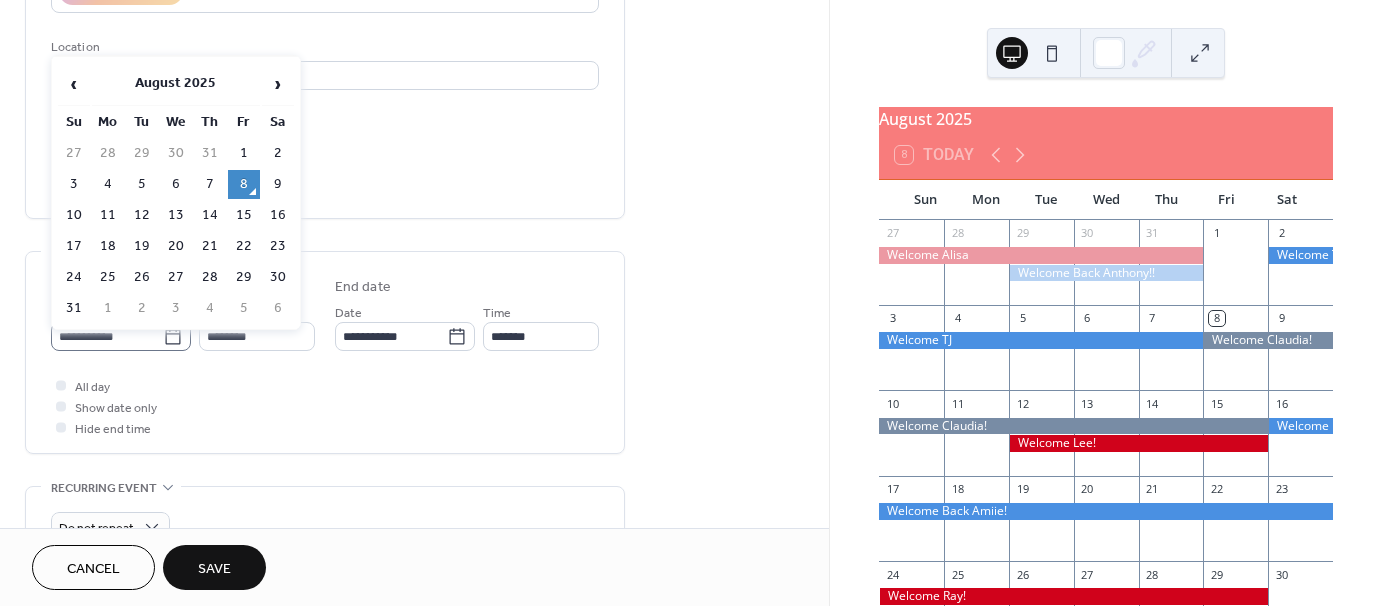 click 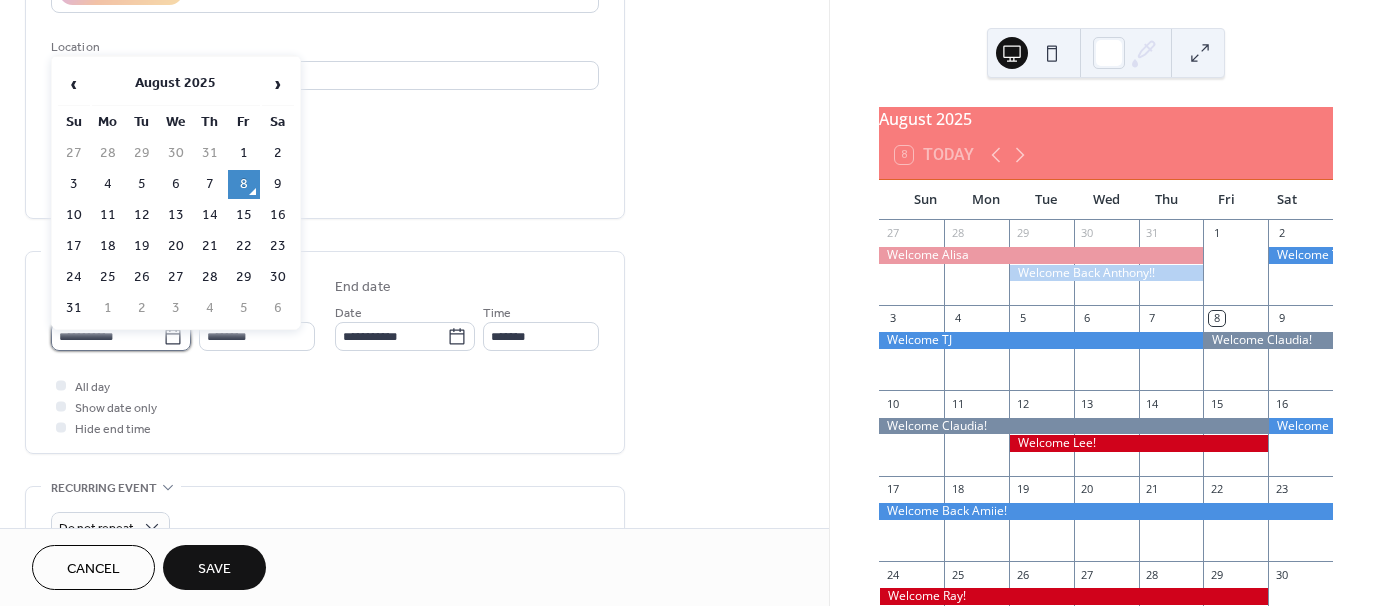 click on "**********" at bounding box center [107, 336] 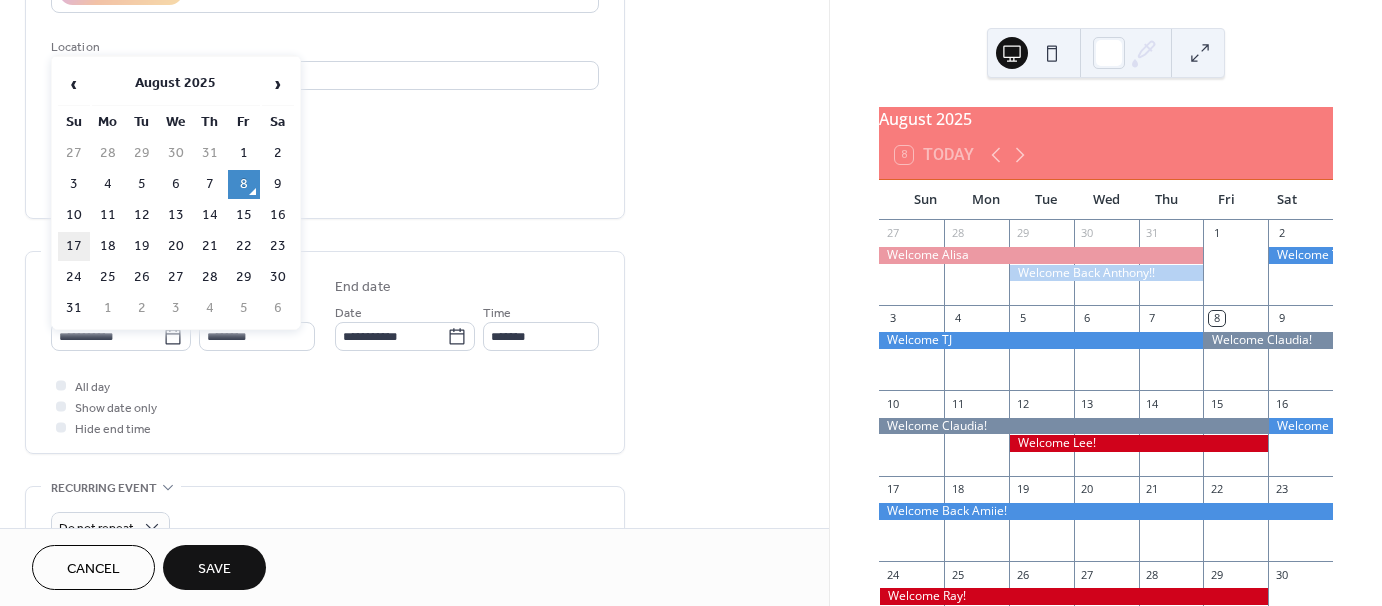 click on "17" at bounding box center (74, 246) 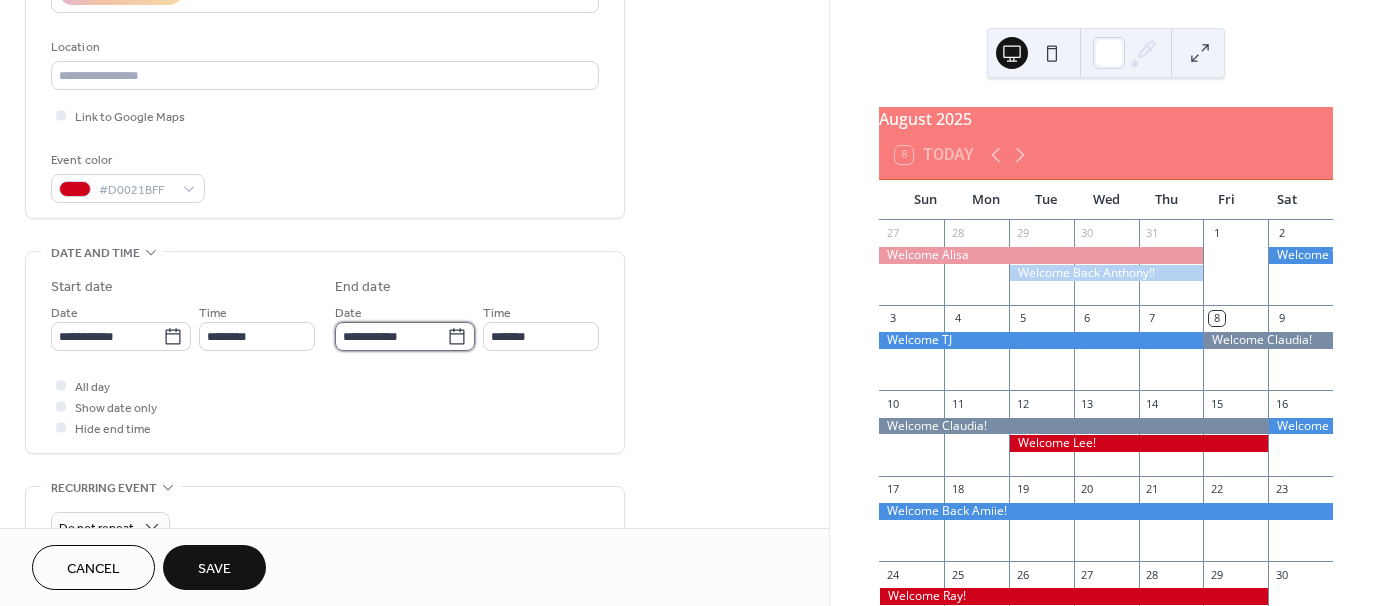 click on "**********" at bounding box center (391, 336) 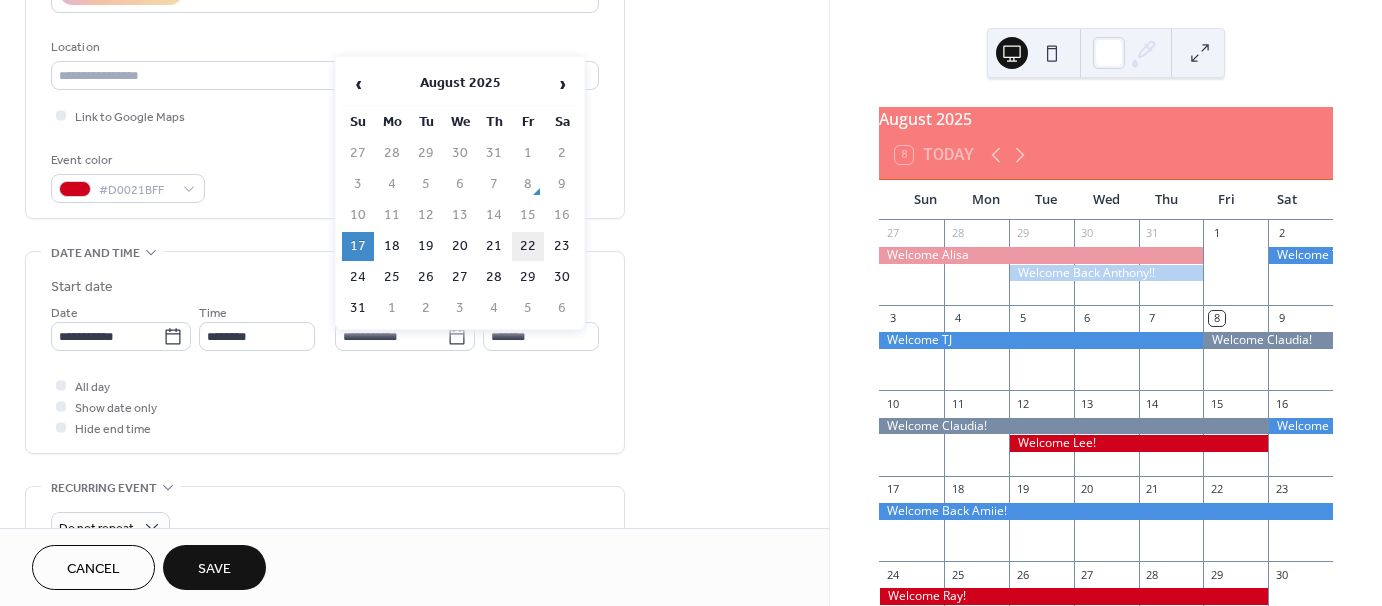 click on "22" at bounding box center [528, 246] 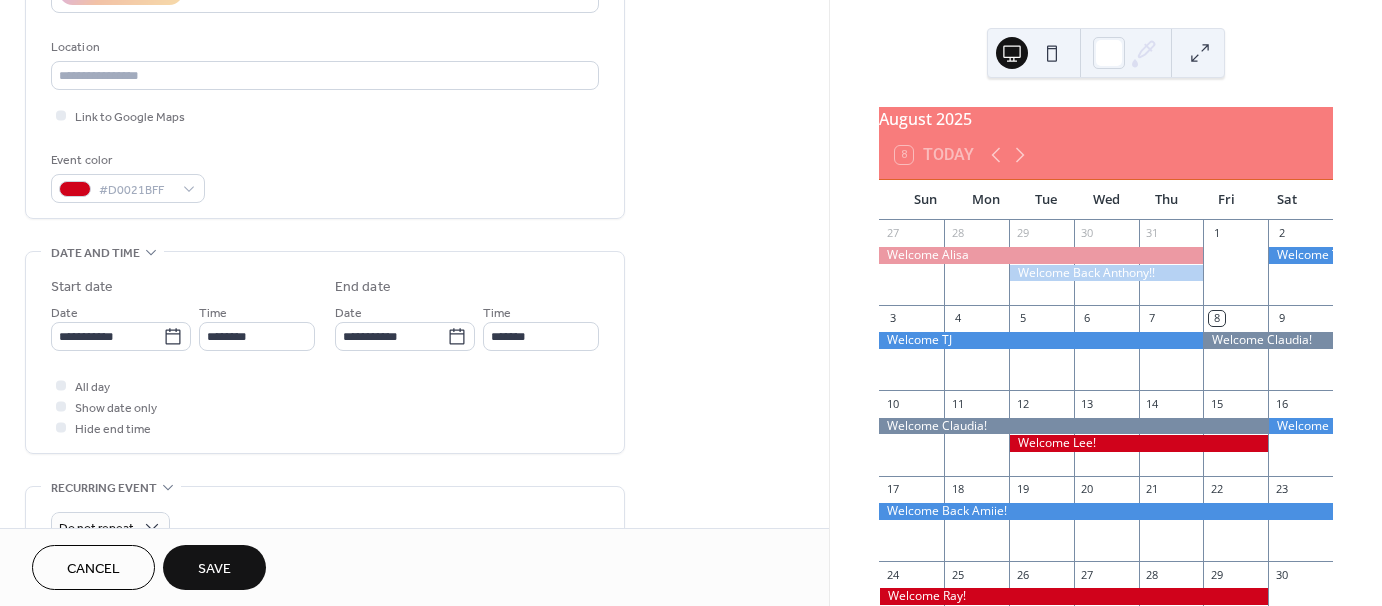 click on "All day Show date only Hide end time" at bounding box center [325, 406] 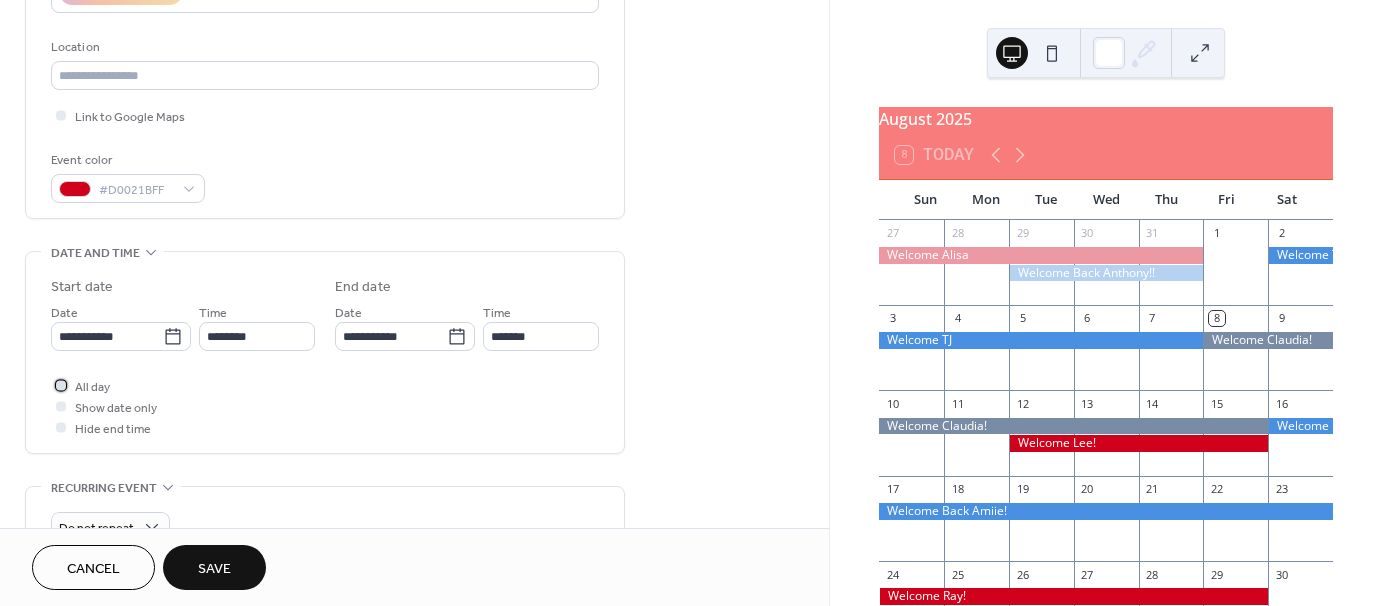 click on "All day" at bounding box center [92, 387] 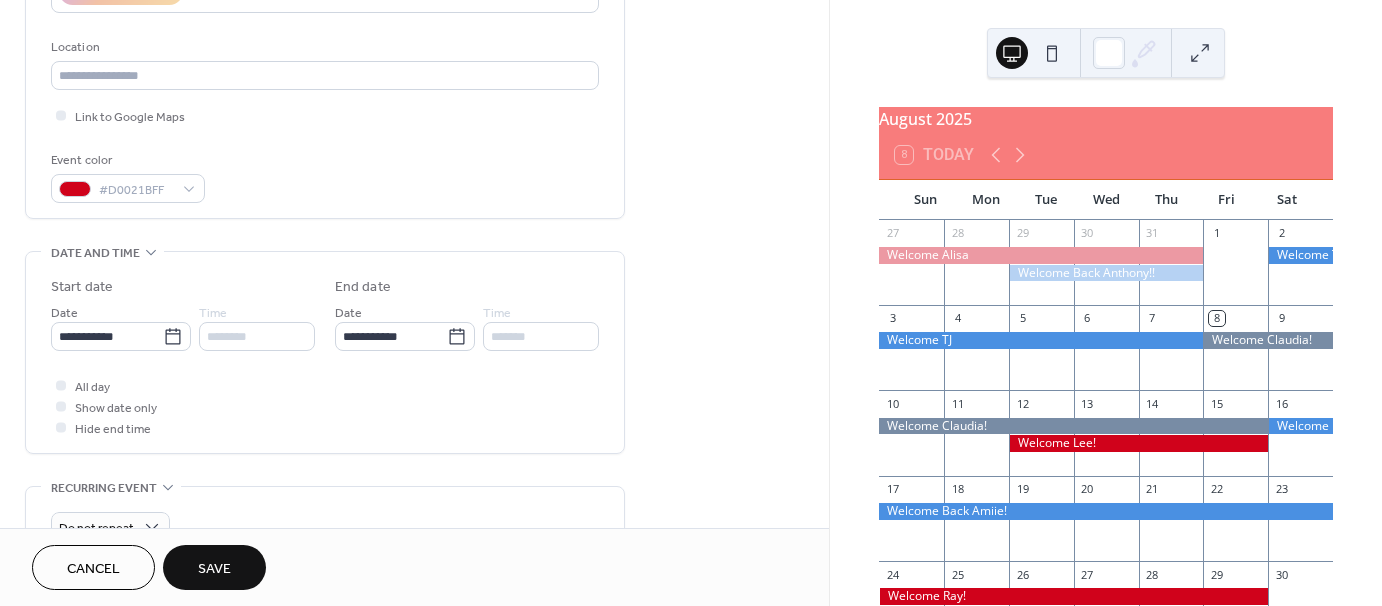 click on "Save" at bounding box center (214, 567) 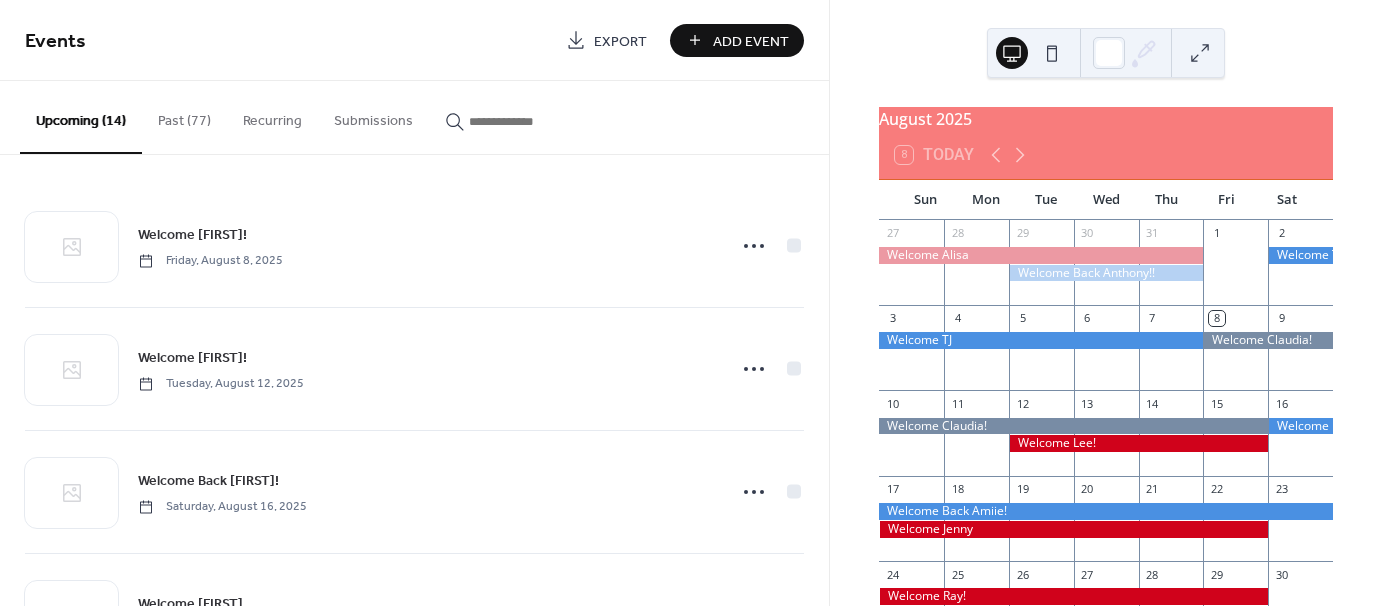 click on "Add Event" at bounding box center [737, 40] 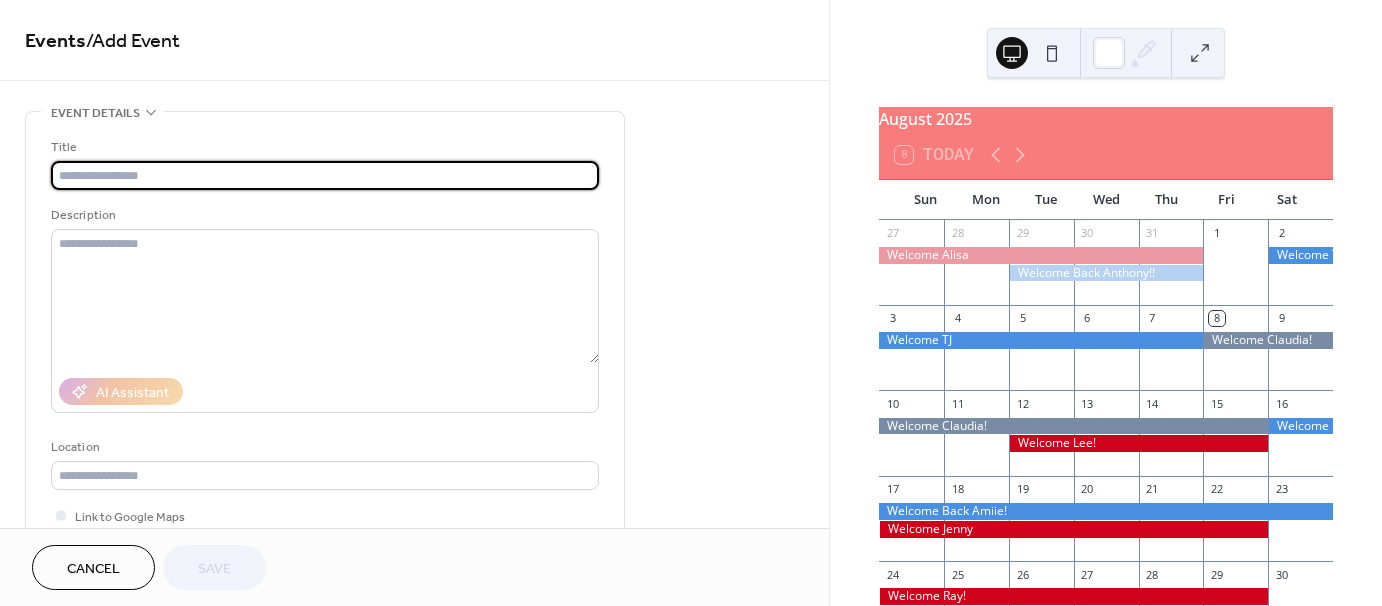 click at bounding box center [325, 175] 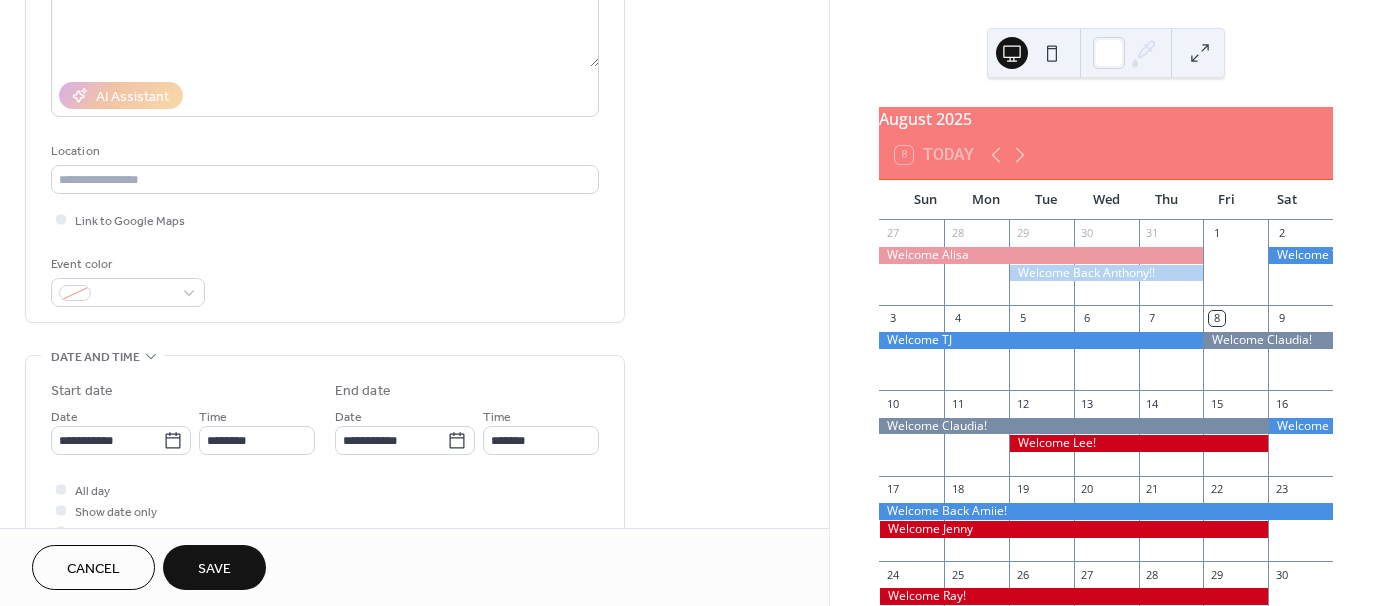 scroll, scrollTop: 300, scrollLeft: 0, axis: vertical 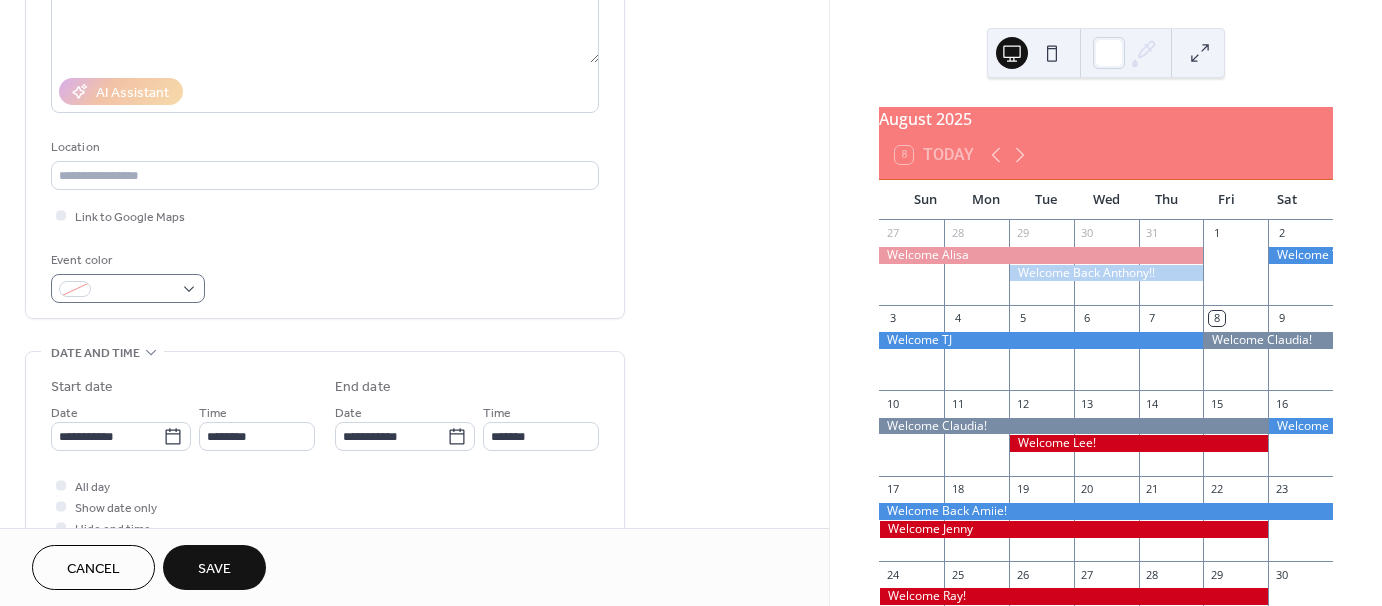 type on "**********" 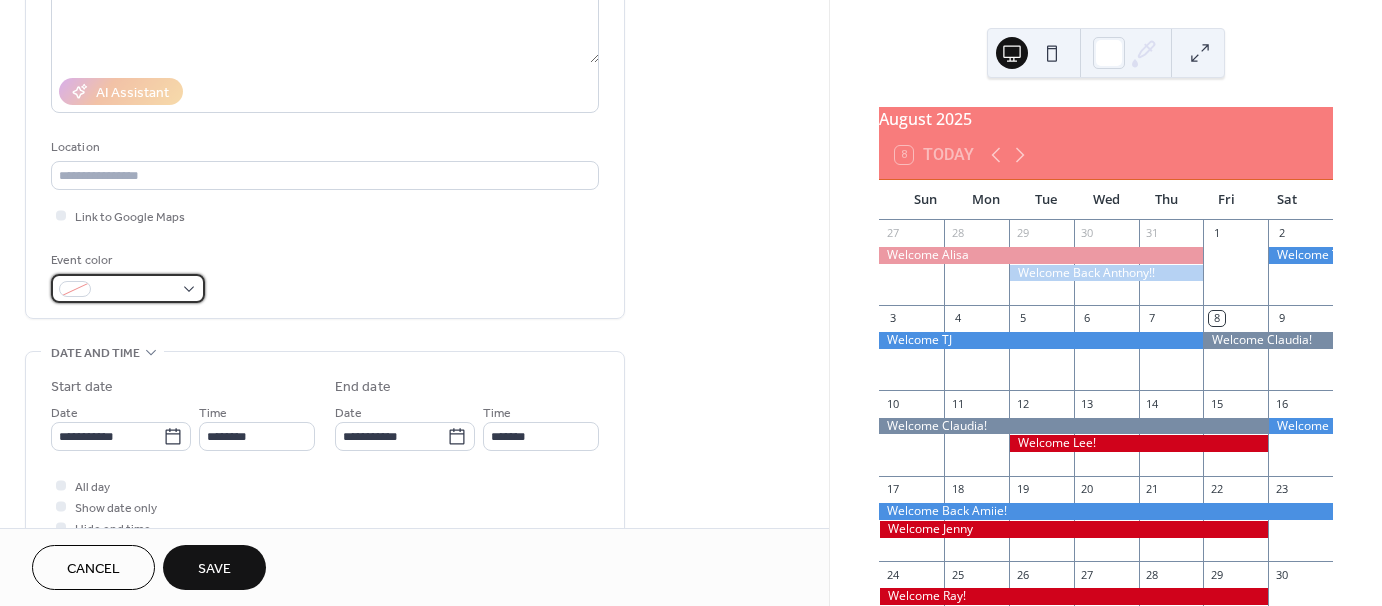 click at bounding box center (128, 288) 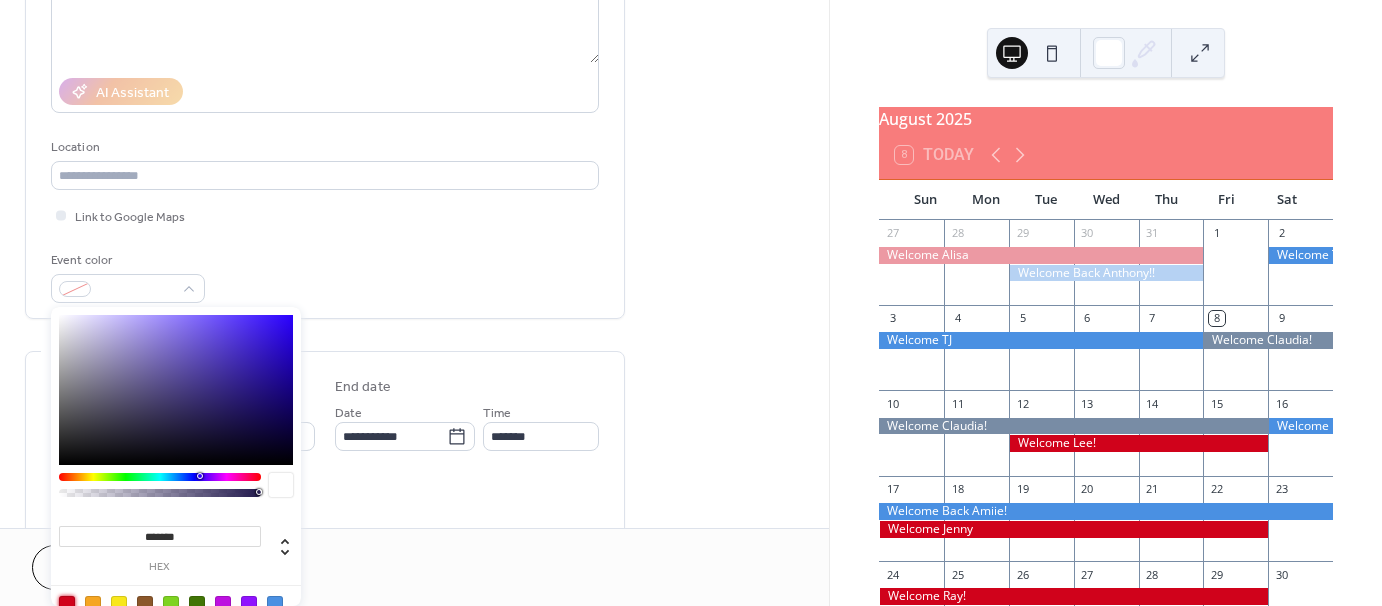 click at bounding box center (67, 604) 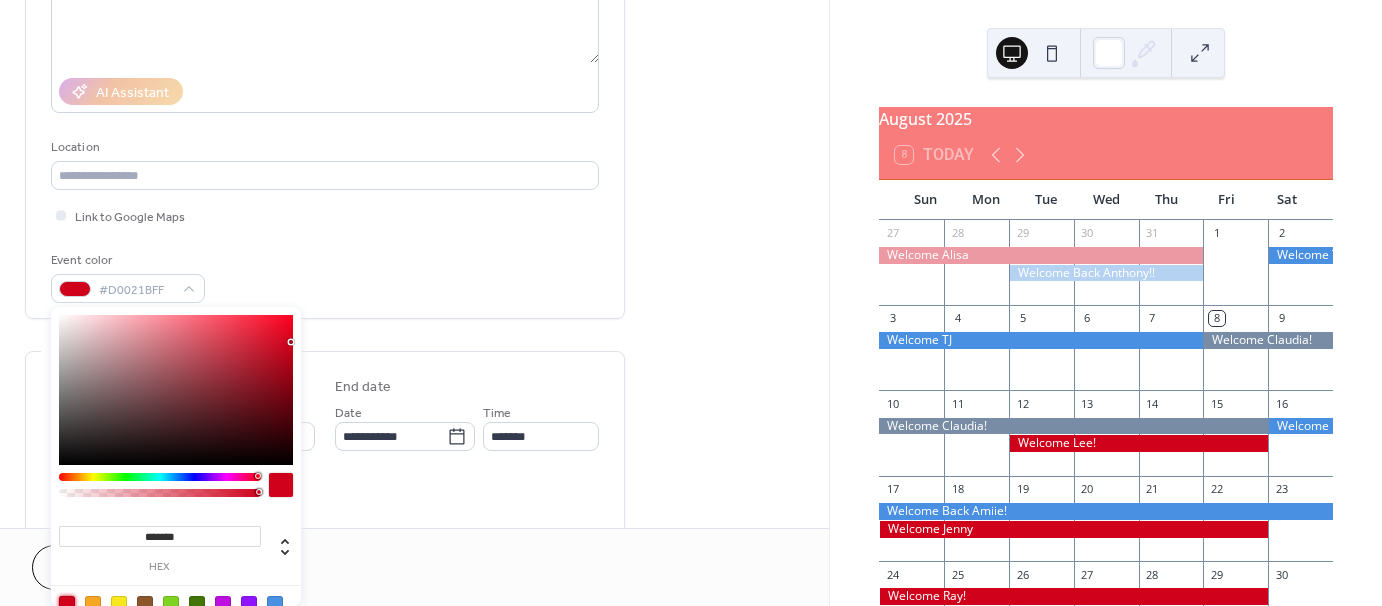 click on "**********" at bounding box center (325, 457) 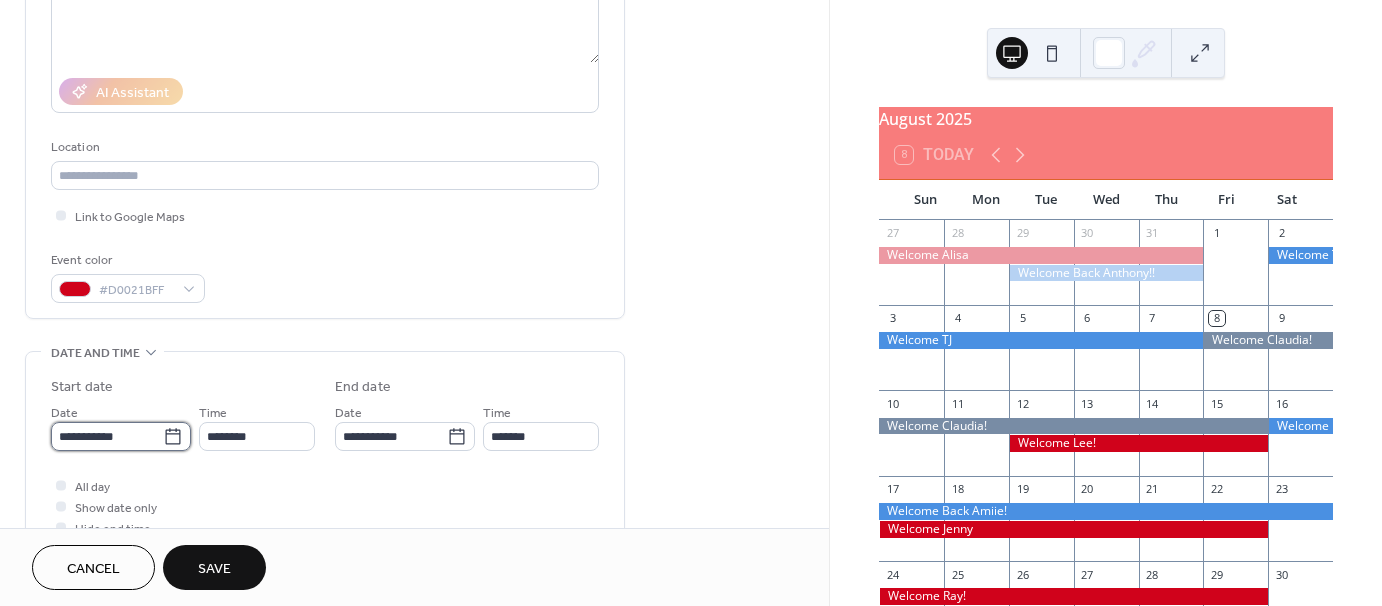 click on "**********" at bounding box center [107, 436] 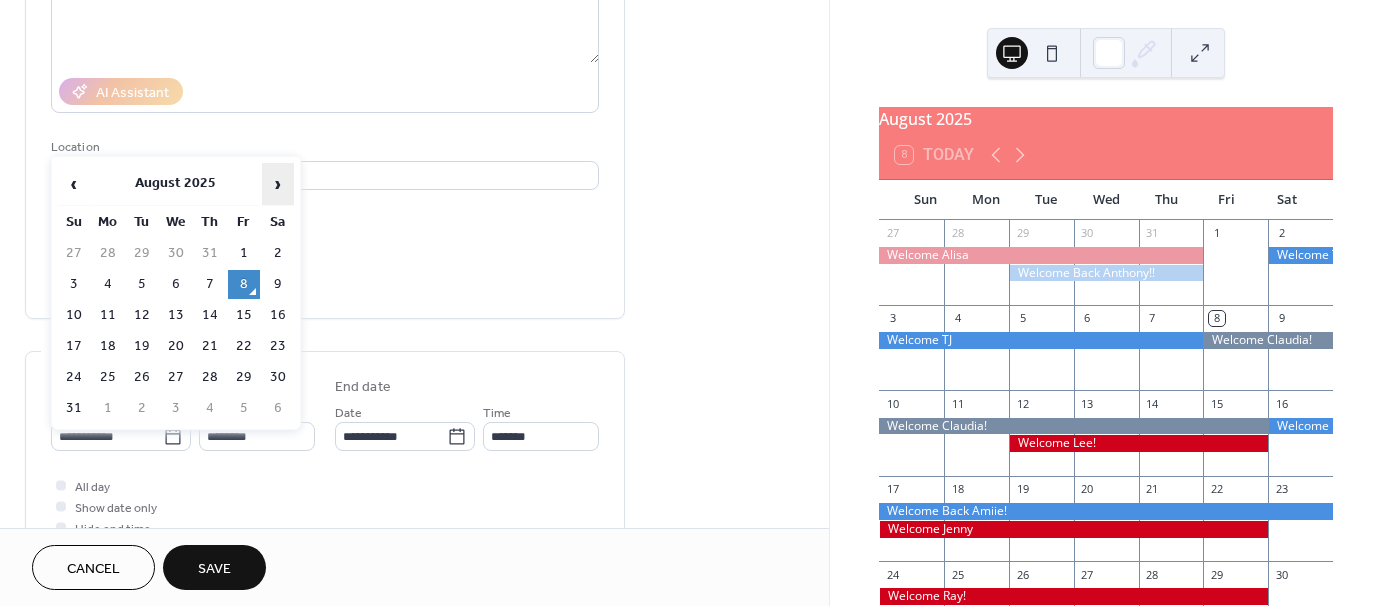 click on "›" at bounding box center (278, 184) 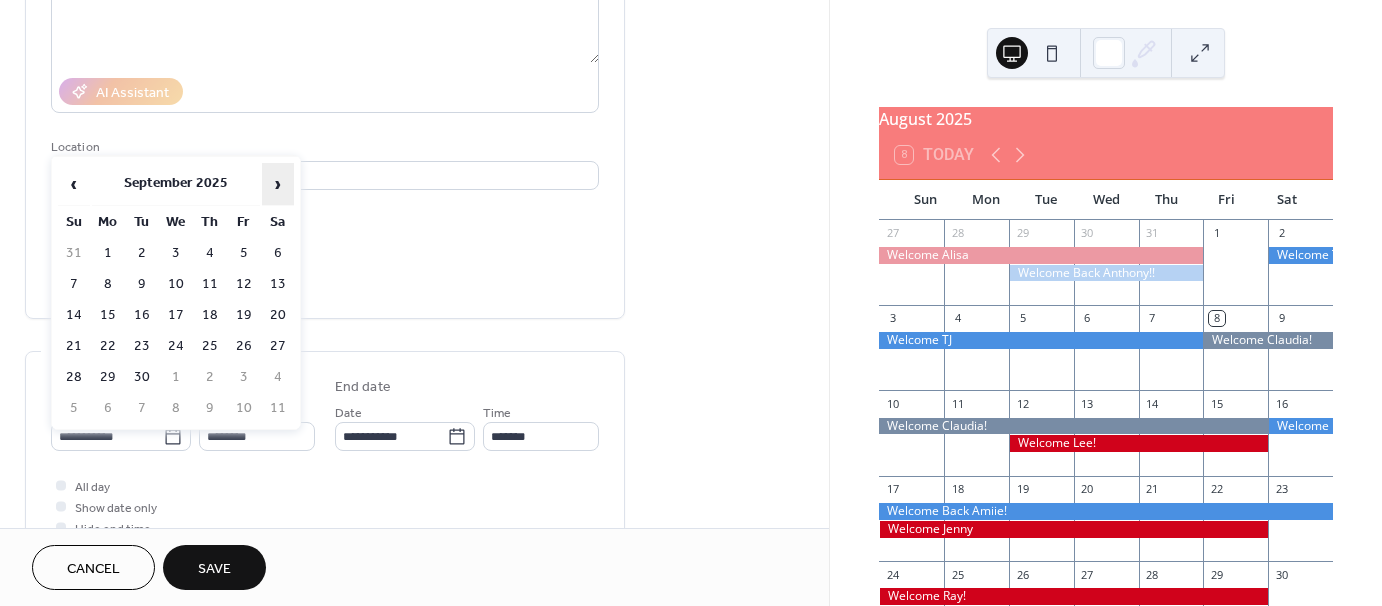click on "›" at bounding box center [278, 184] 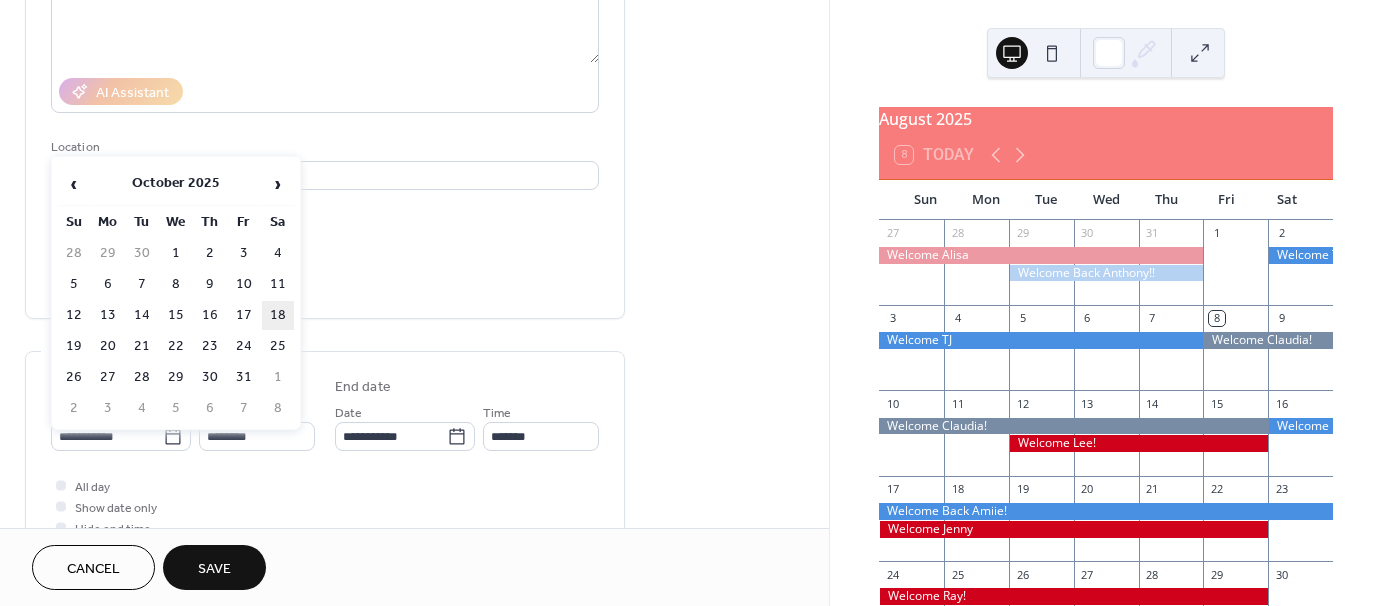 click on "18" at bounding box center [278, 315] 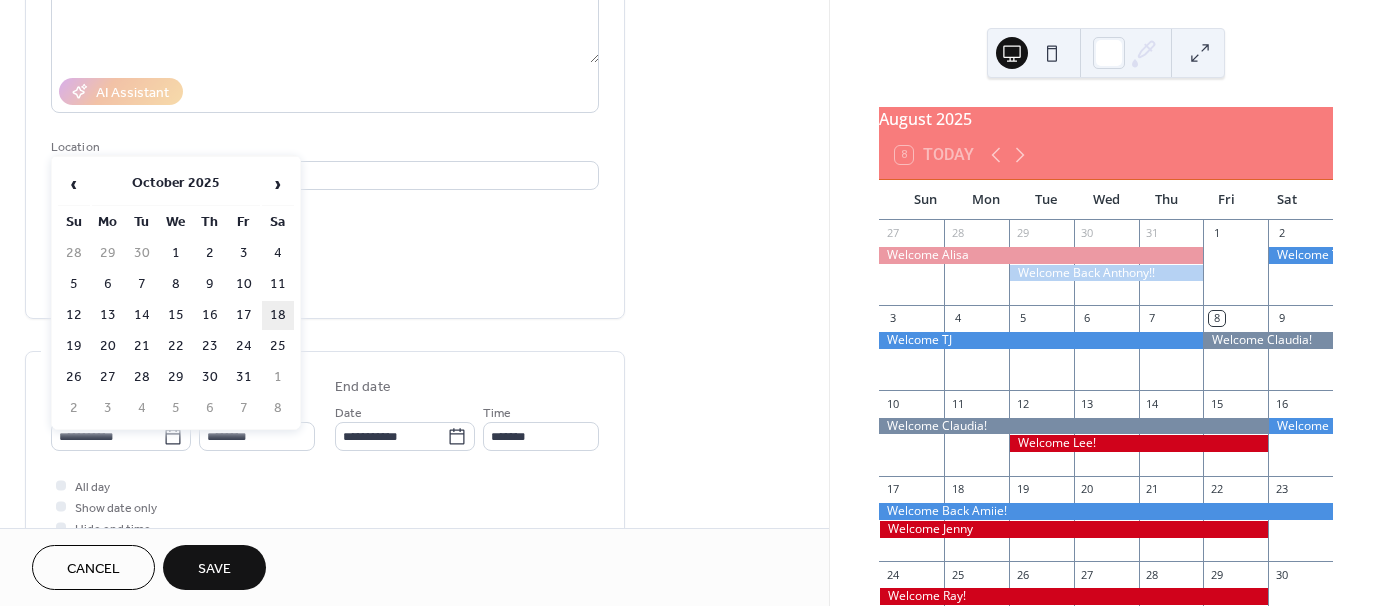 type on "**********" 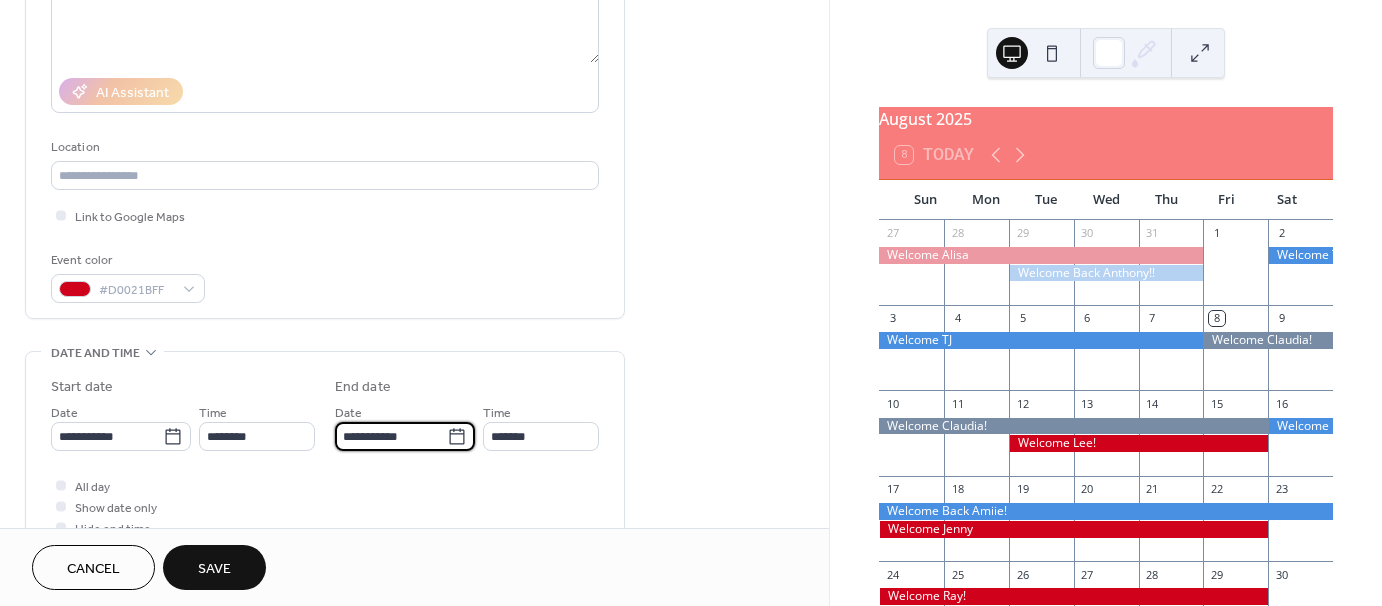 click on "**********" at bounding box center (391, 436) 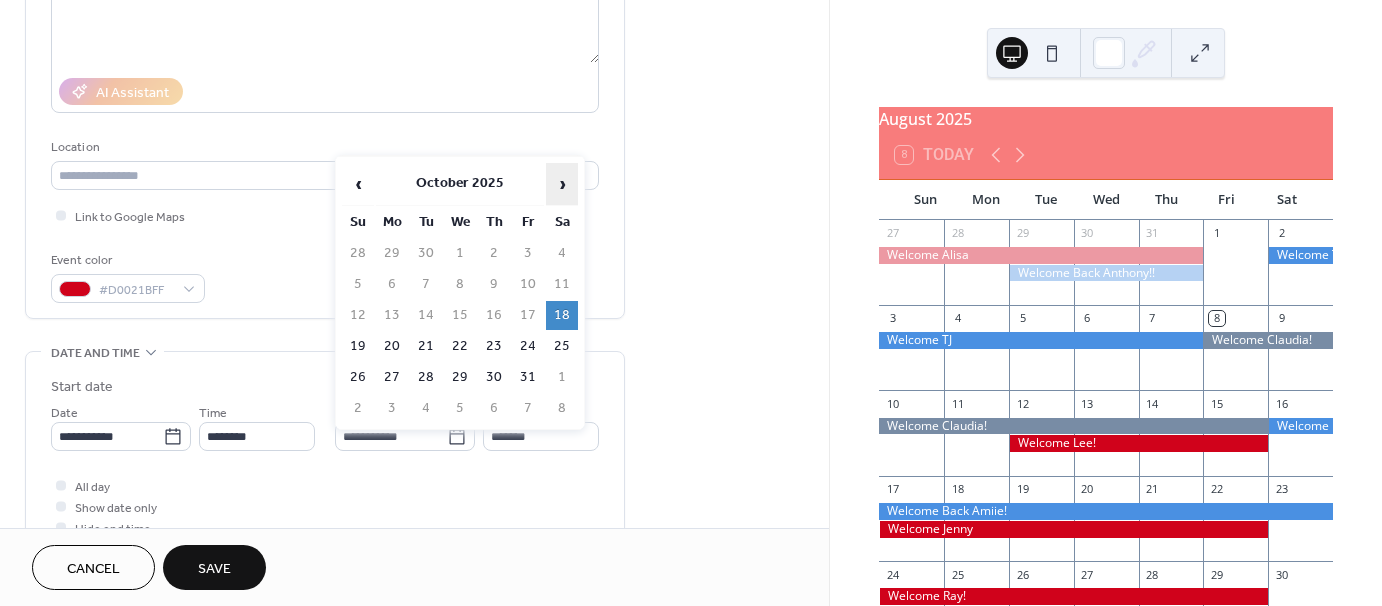 click on "›" at bounding box center (562, 184) 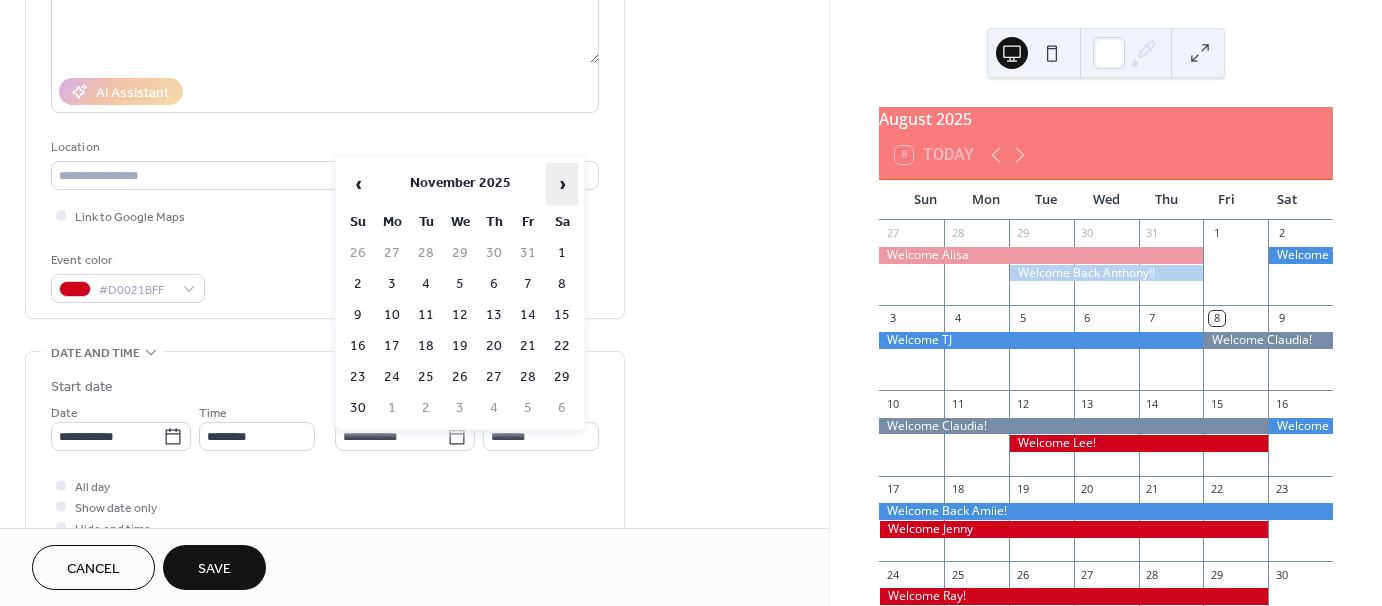 click on "›" at bounding box center [562, 184] 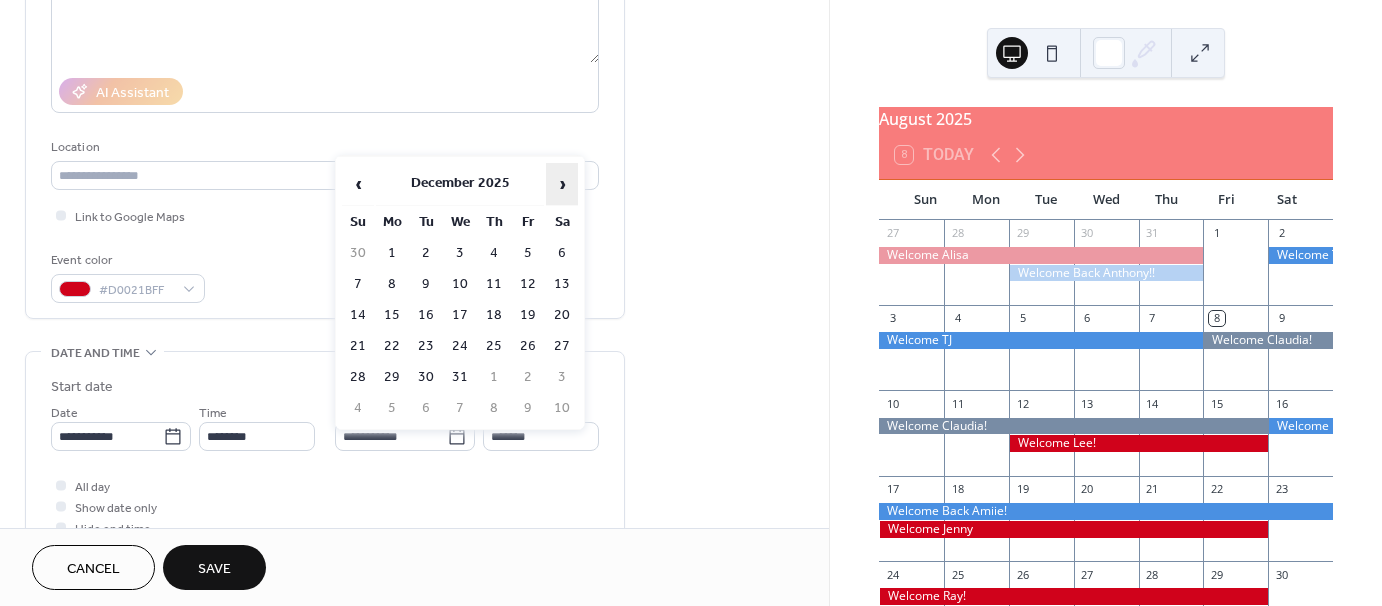 click on "›" at bounding box center (562, 184) 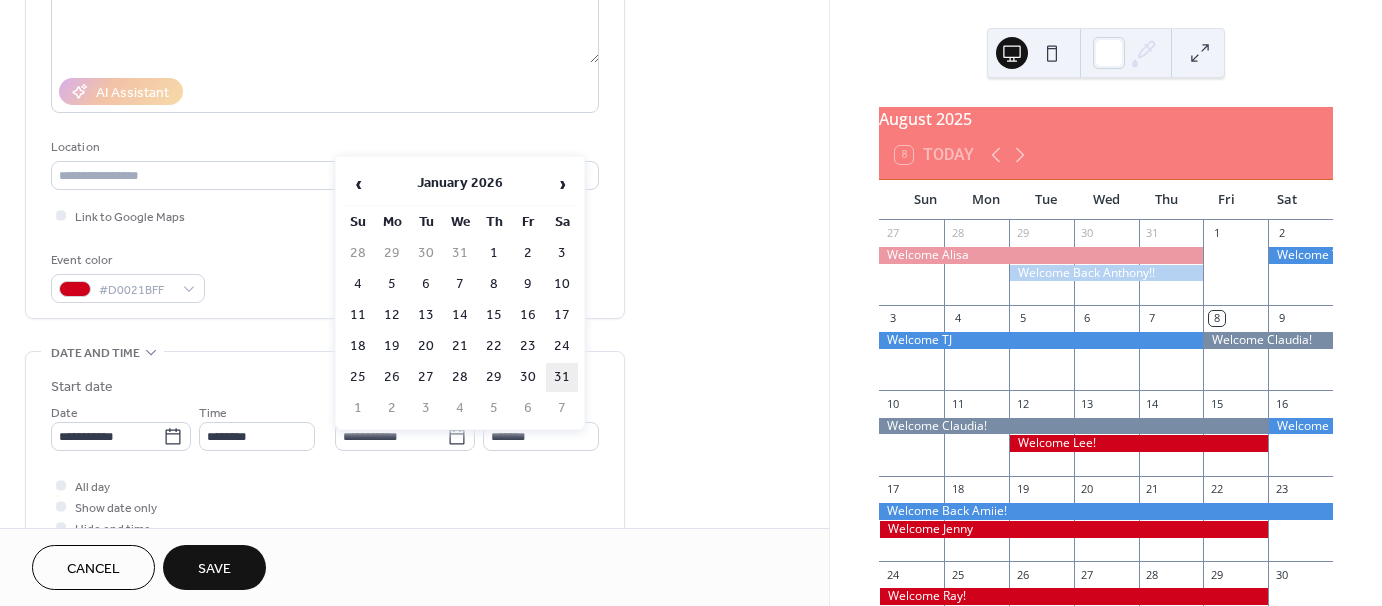 click on "31" at bounding box center [562, 377] 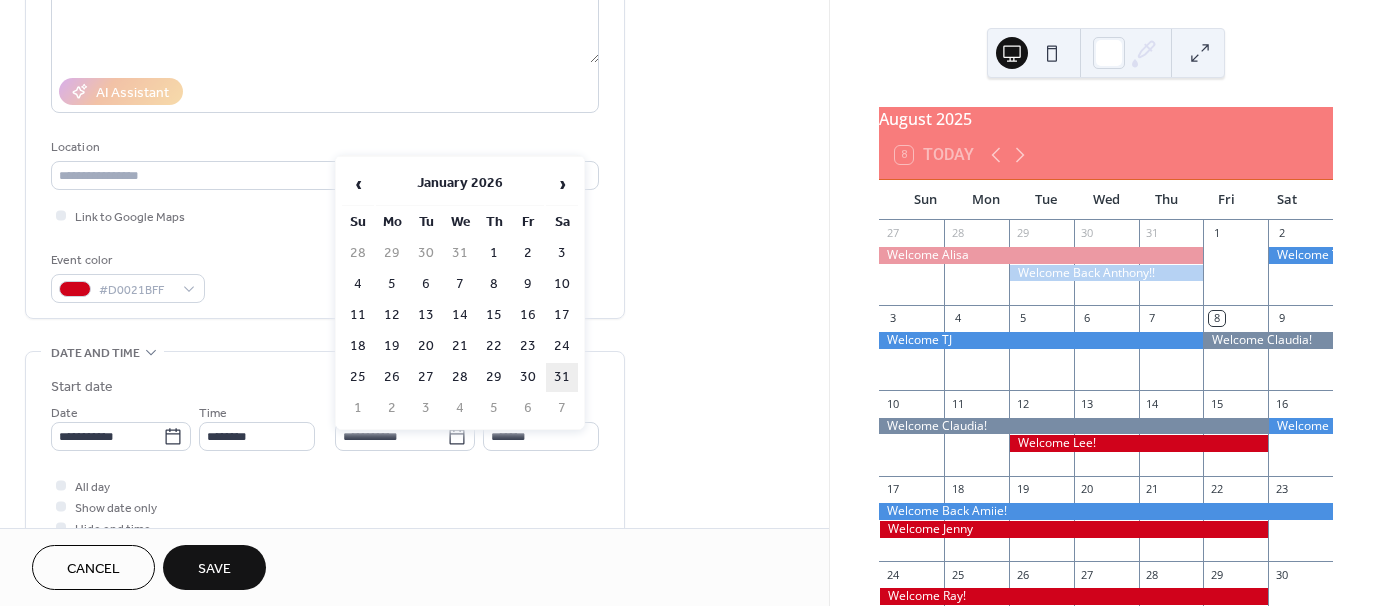 type on "**********" 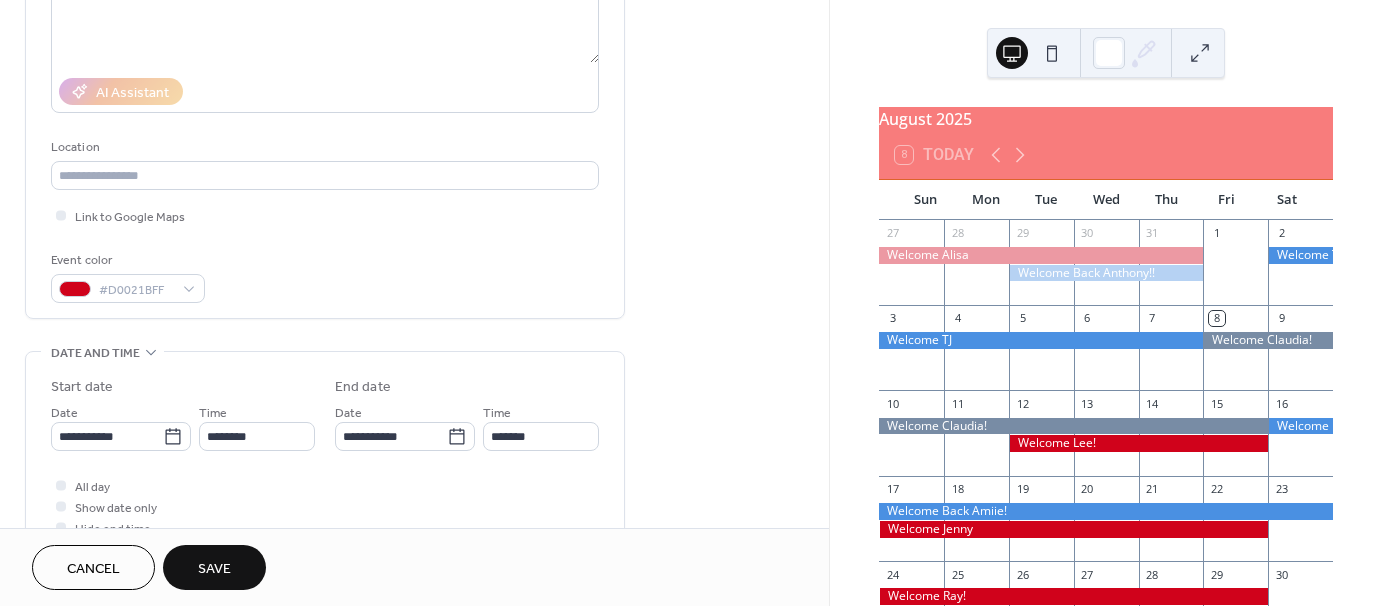 click on "Save" at bounding box center (214, 567) 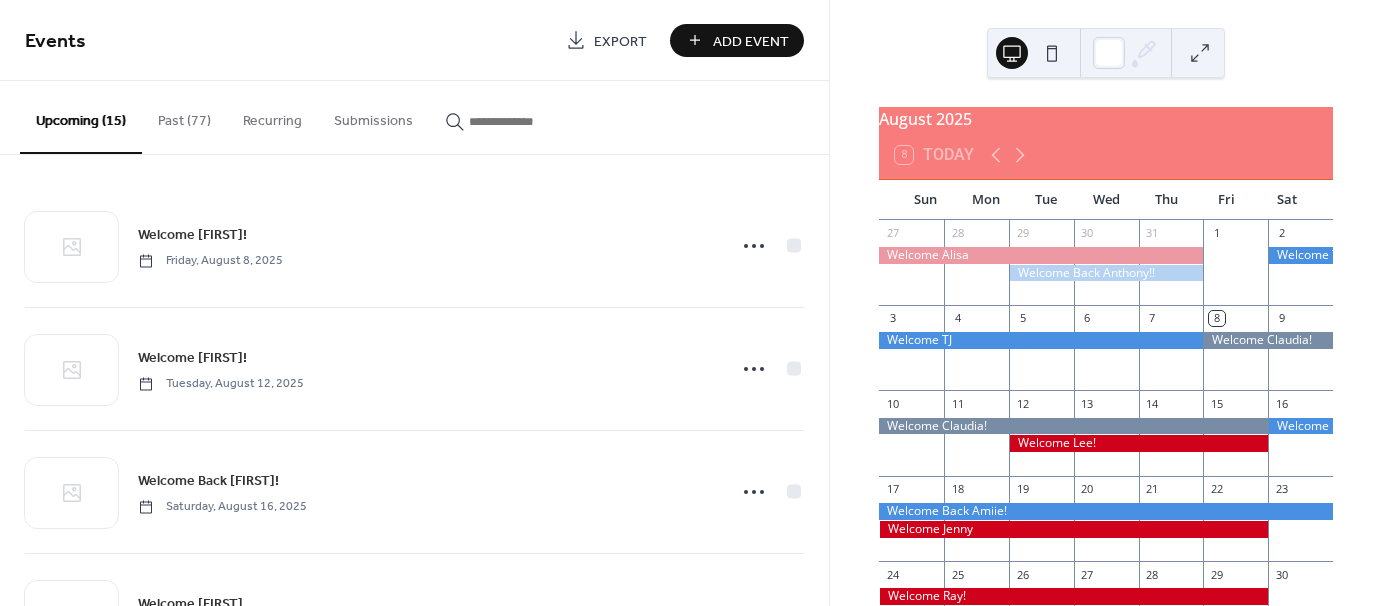 click on "Add Event" at bounding box center [737, 40] 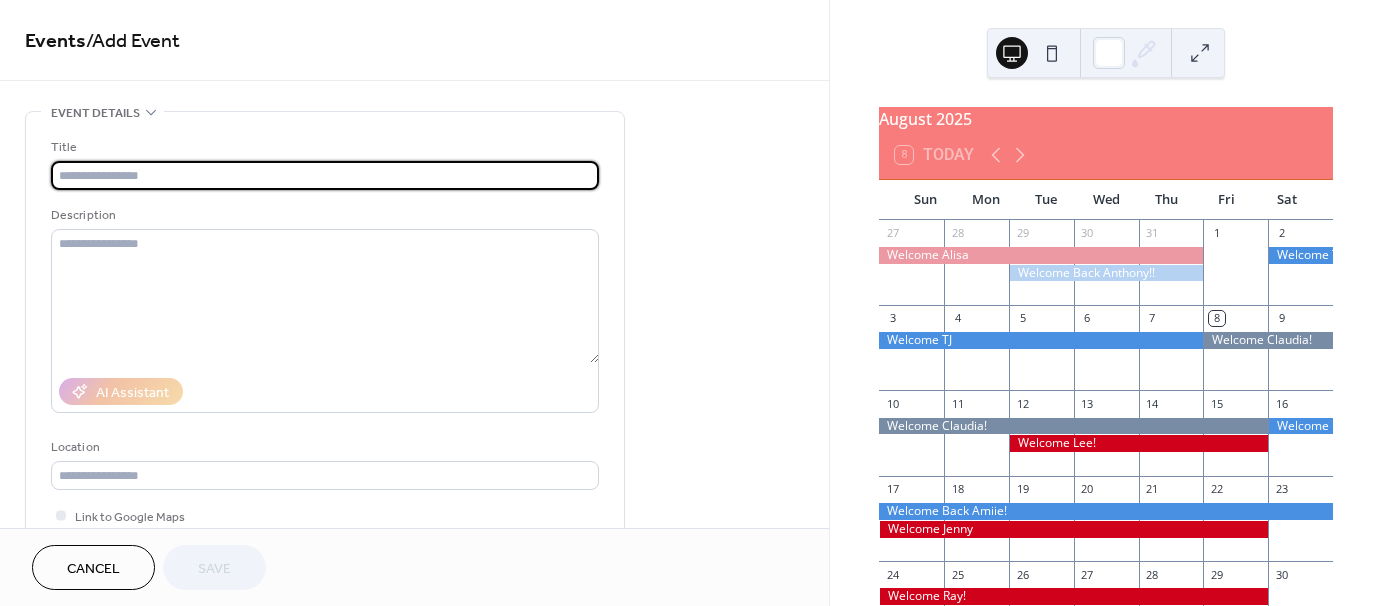 click at bounding box center (325, 175) 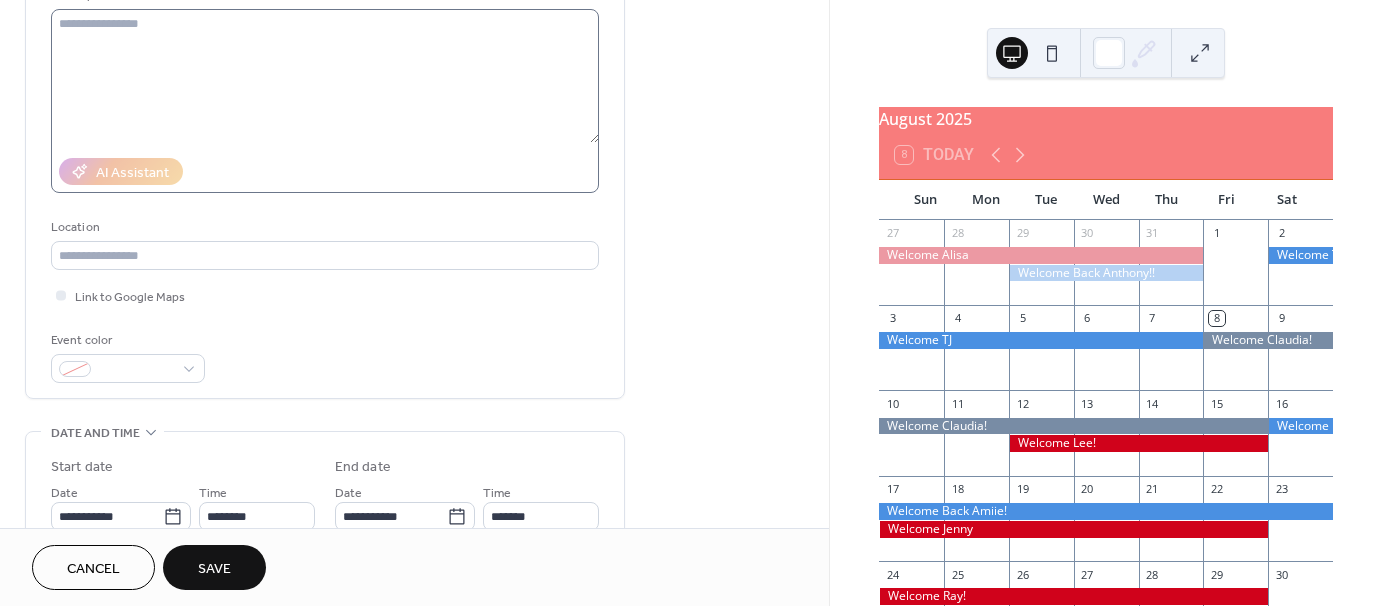 scroll, scrollTop: 300, scrollLeft: 0, axis: vertical 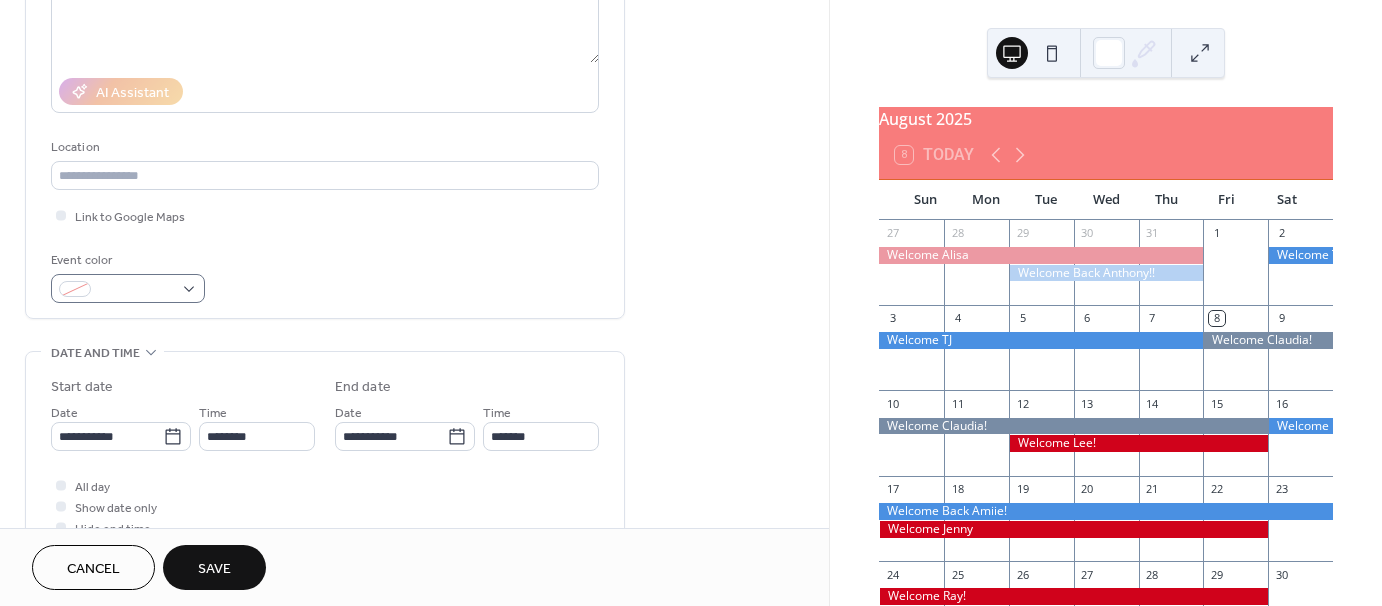 type on "**********" 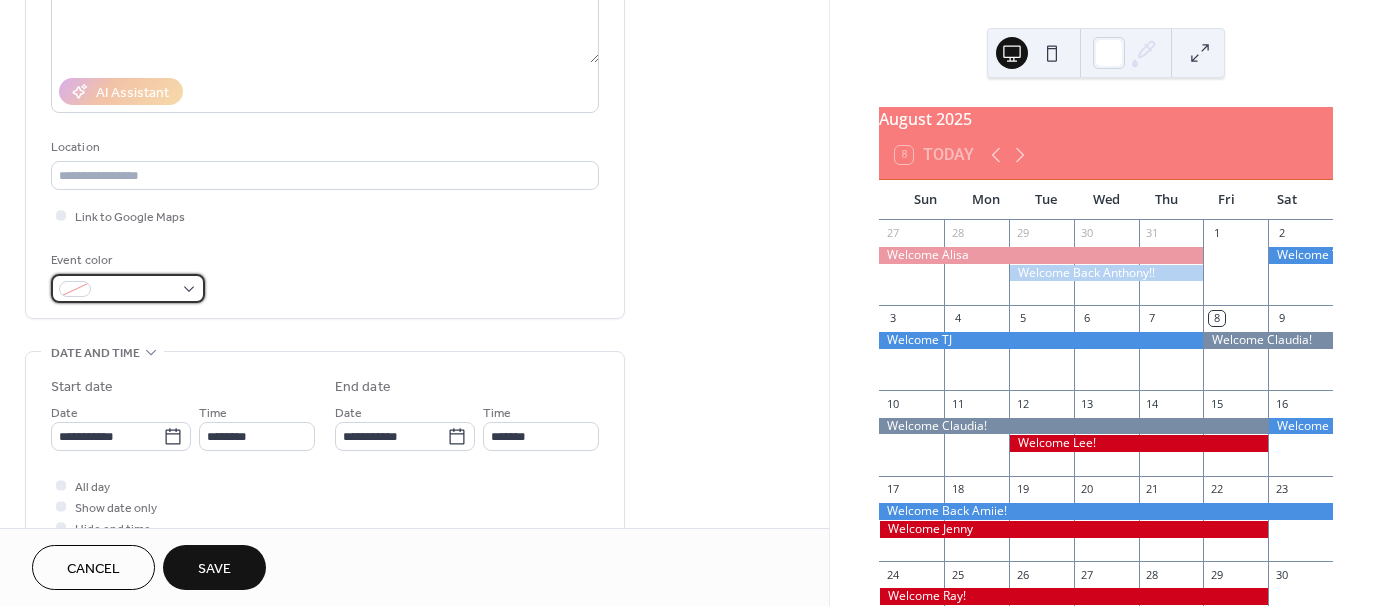 click at bounding box center (136, 290) 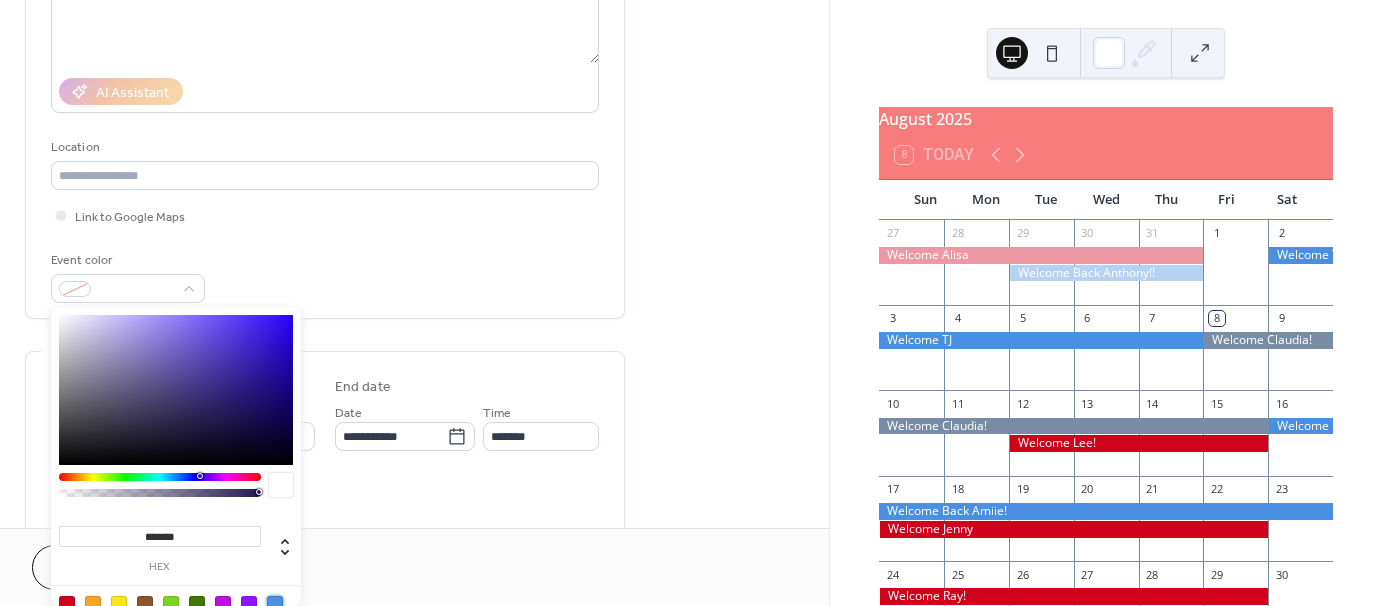 click at bounding box center [275, 604] 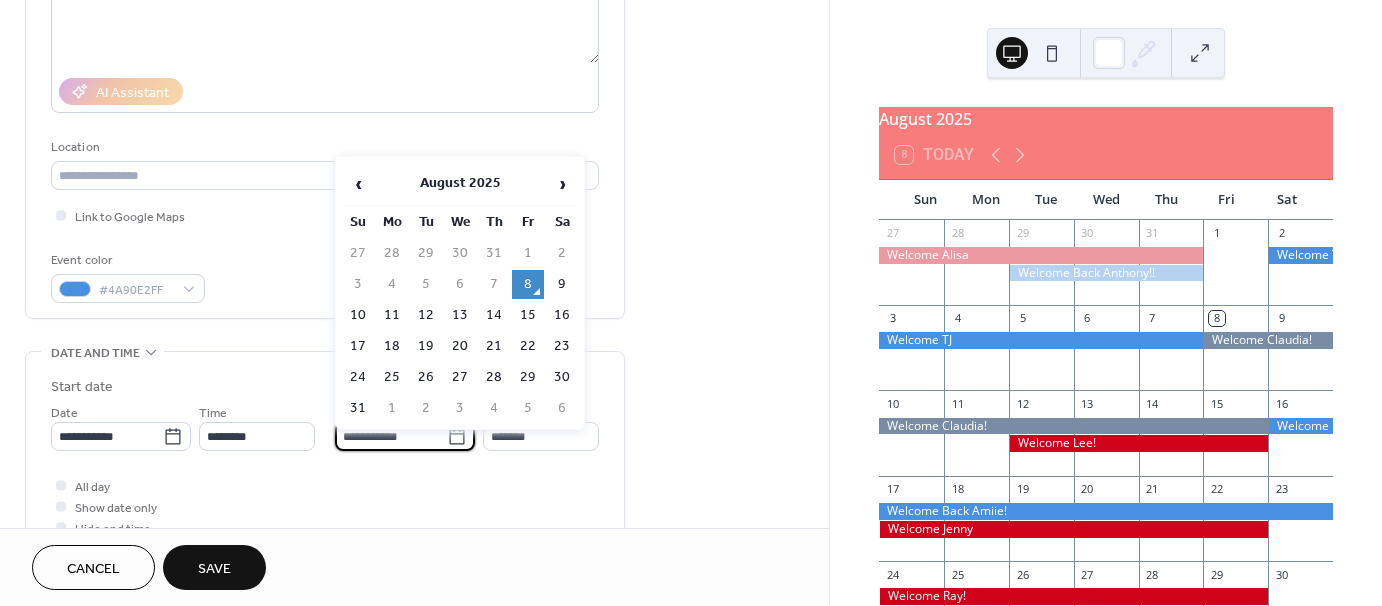 click on "**********" at bounding box center [391, 436] 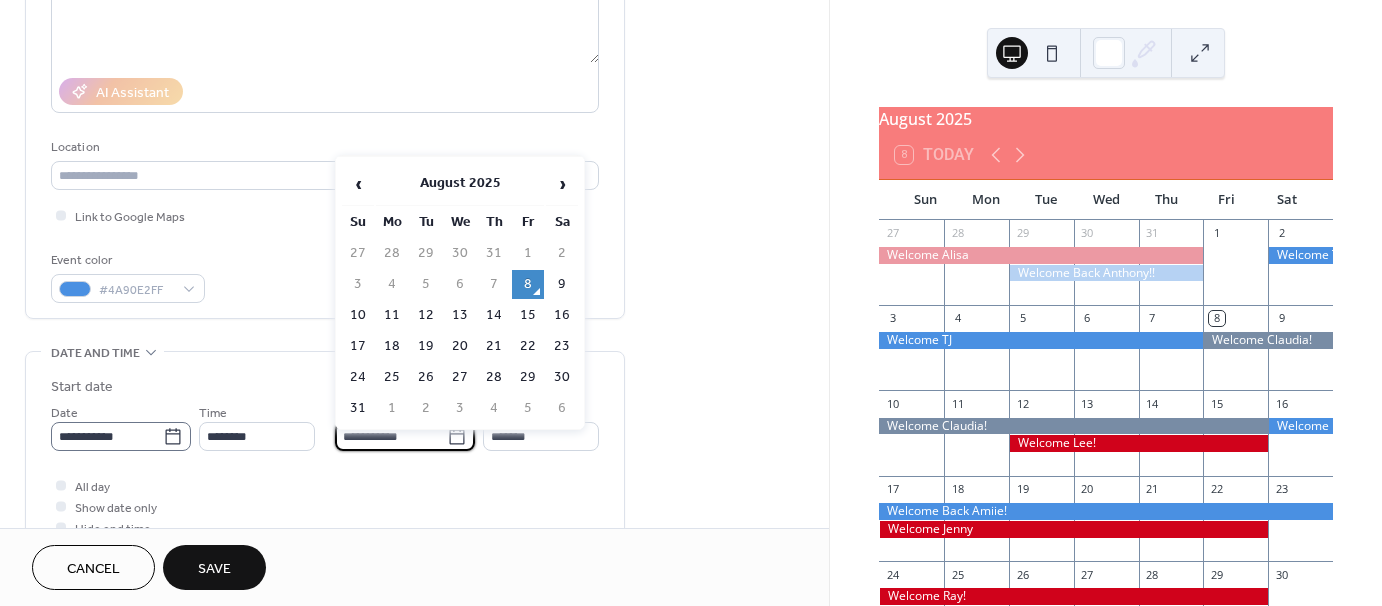 click 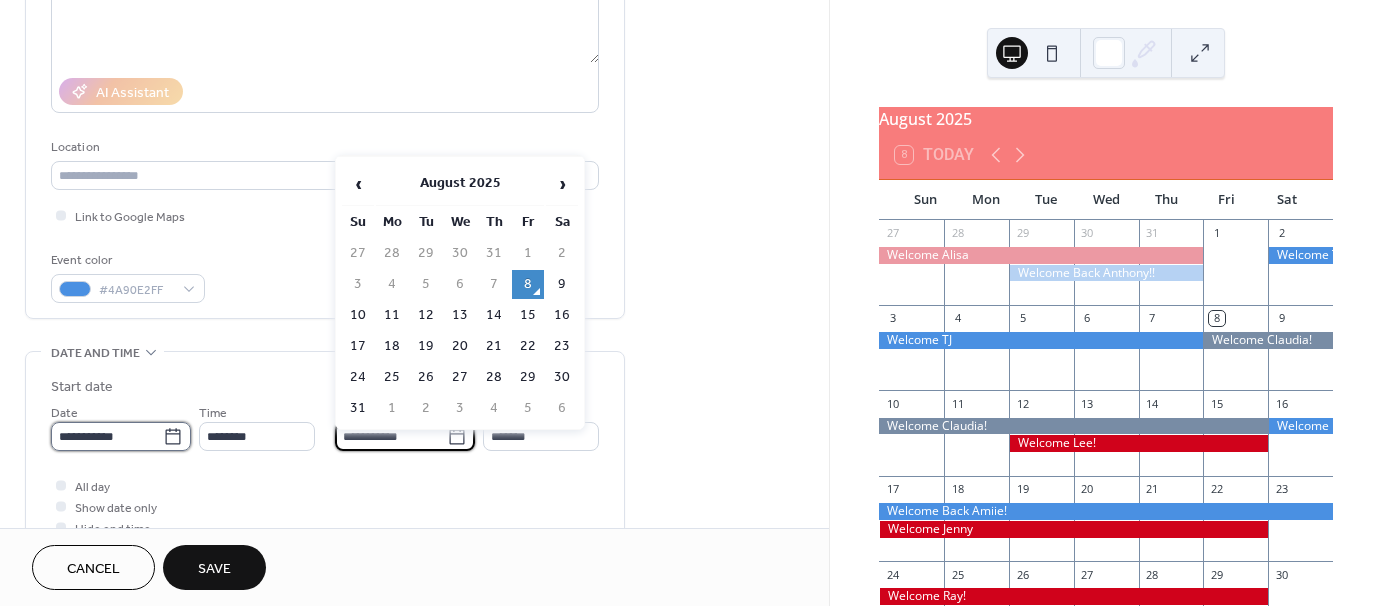 click on "**********" at bounding box center [107, 436] 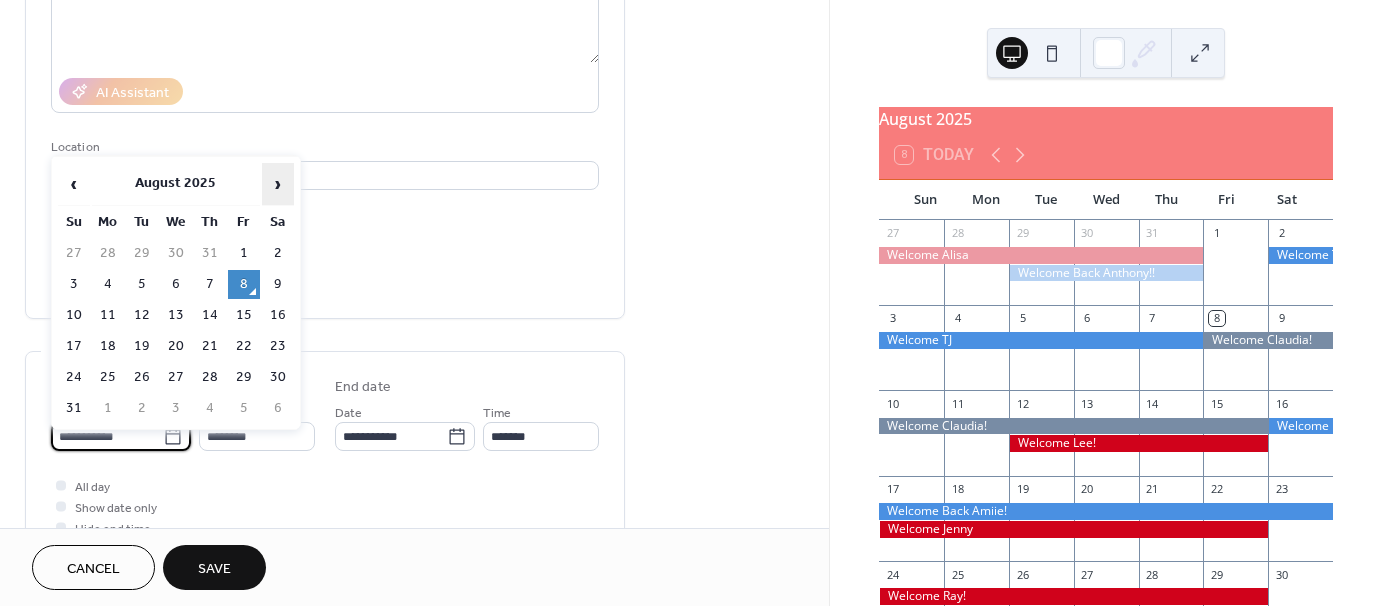 click on "›" at bounding box center [278, 184] 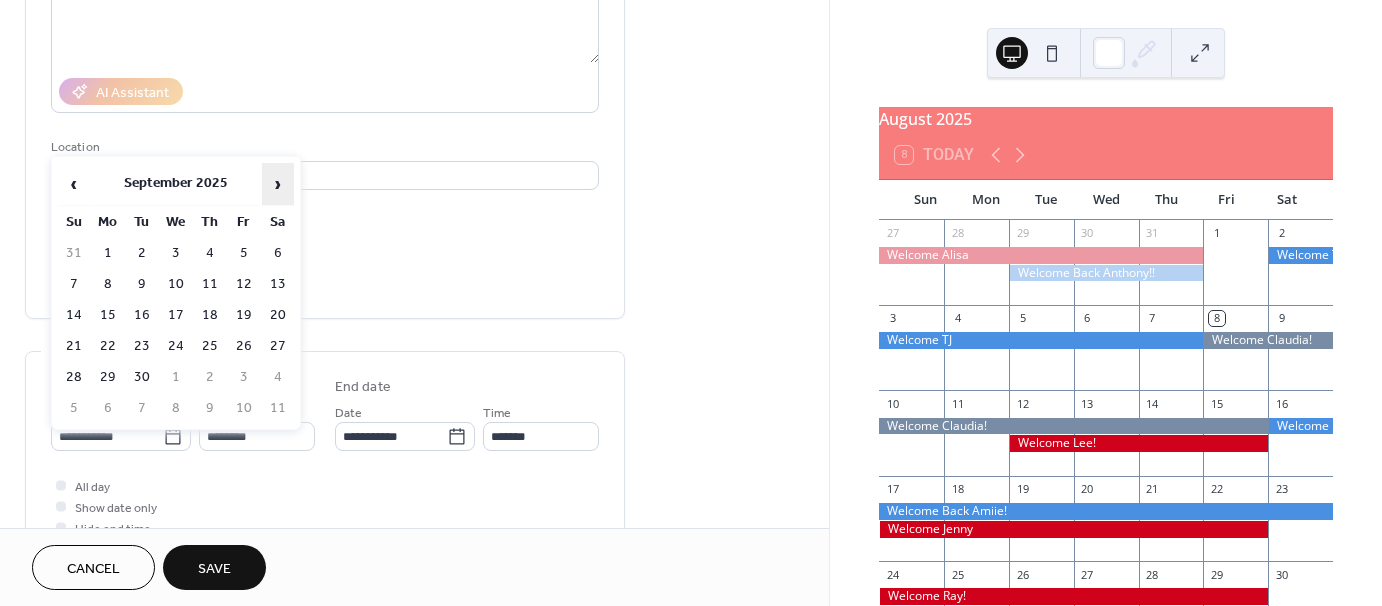 click on "›" at bounding box center (278, 184) 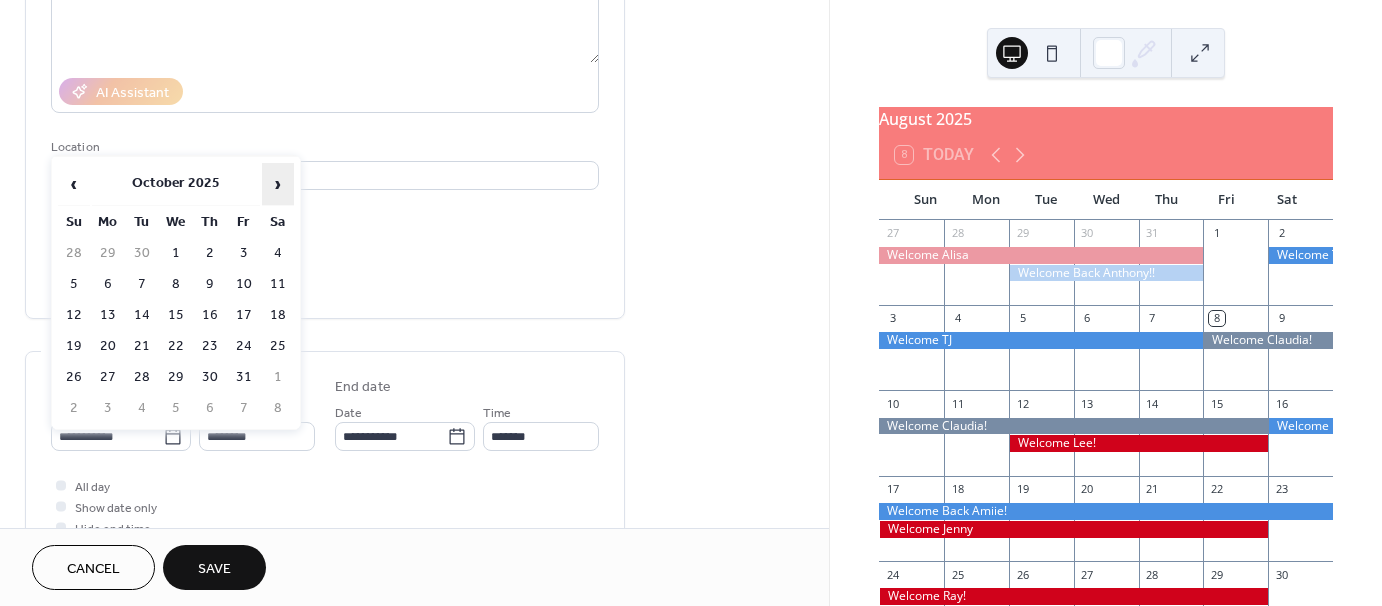 click on "›" at bounding box center (278, 184) 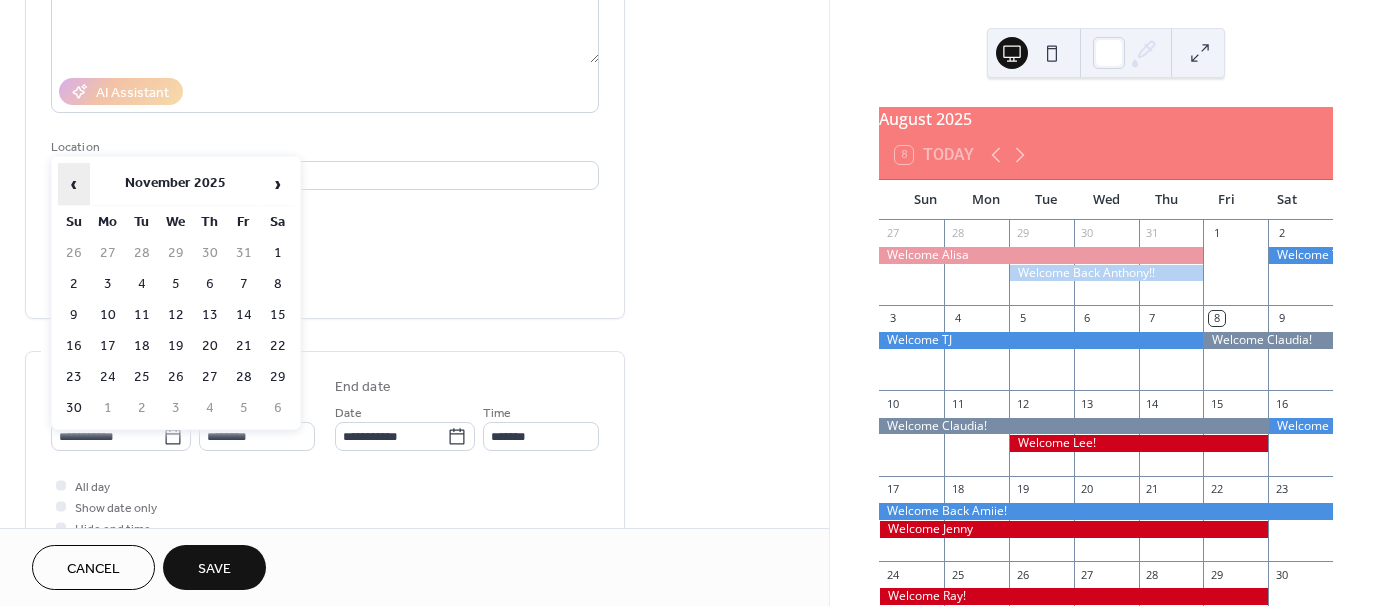 click on "‹" at bounding box center (74, 184) 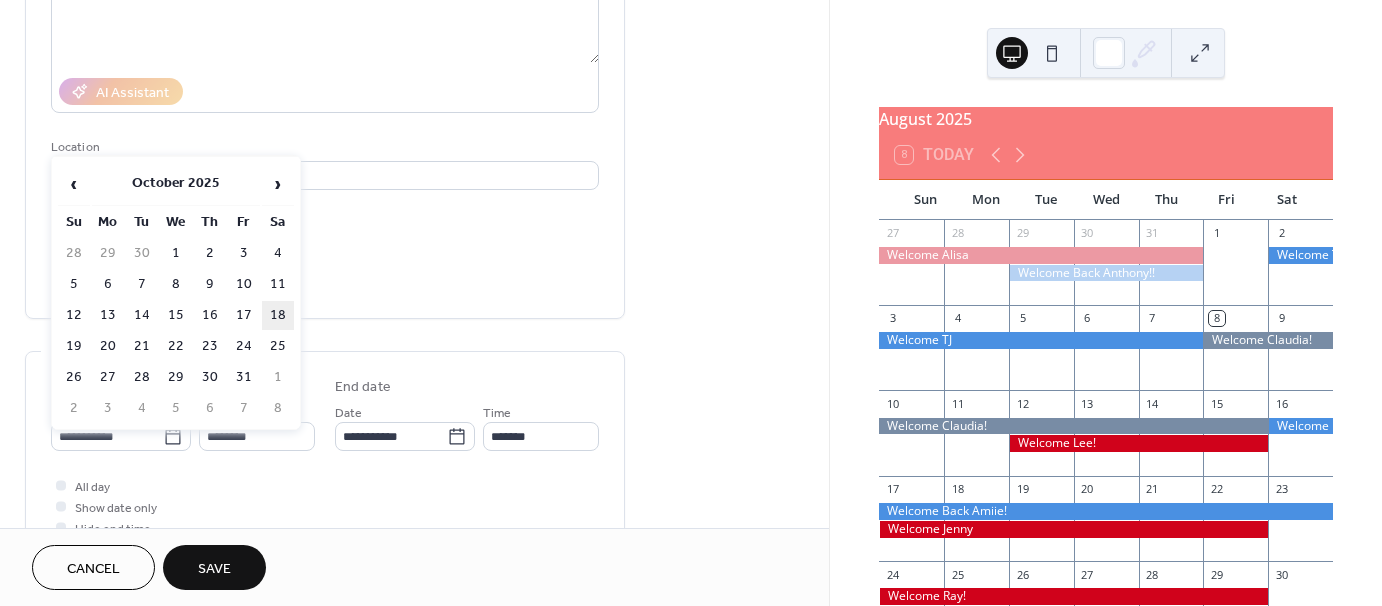 click on "18" at bounding box center (278, 315) 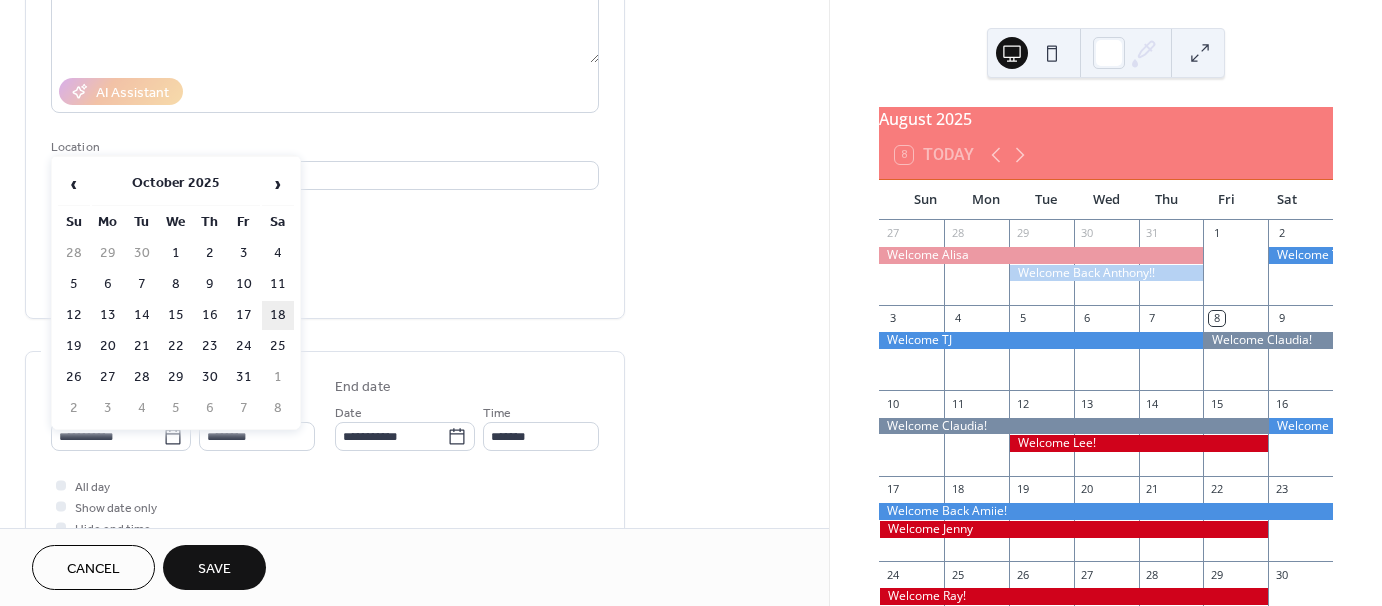 type on "**********" 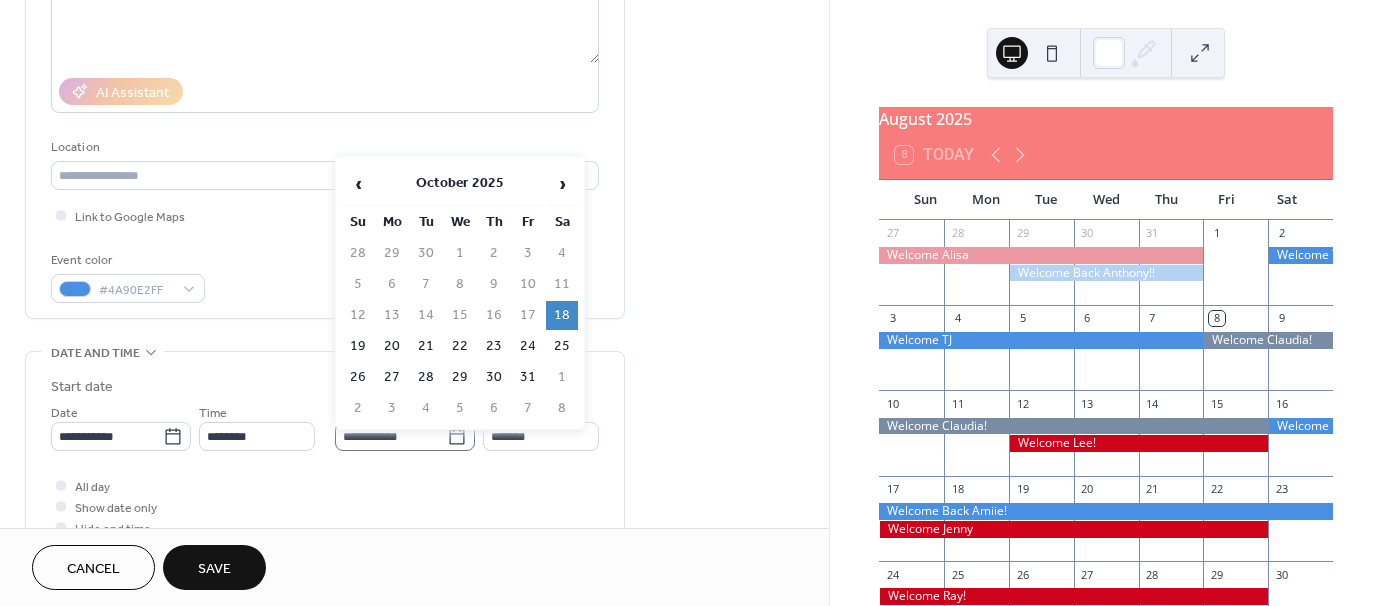 click 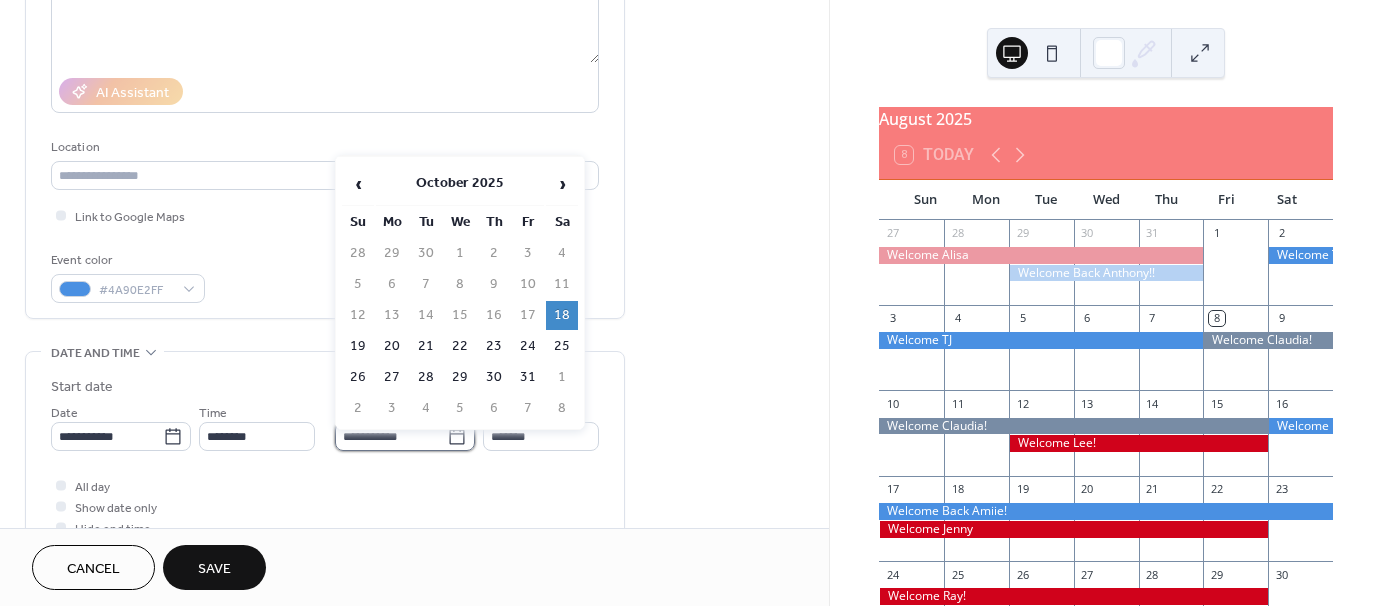 click on "**********" at bounding box center (391, 436) 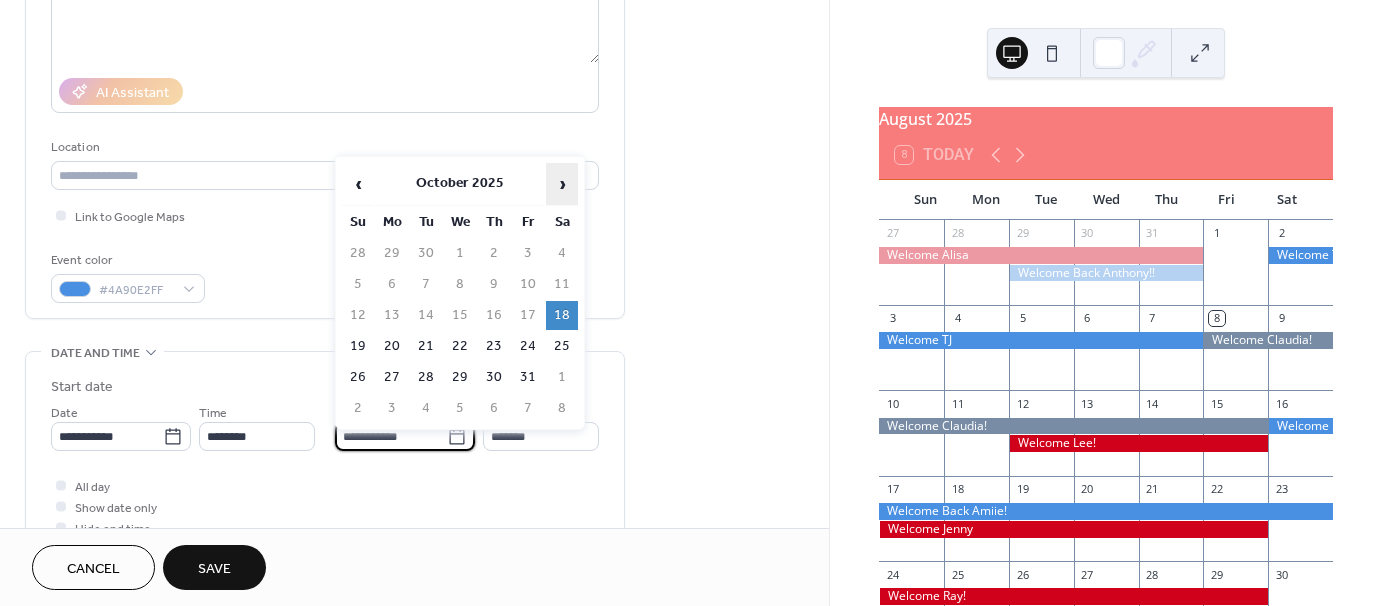 click on "›" at bounding box center [562, 184] 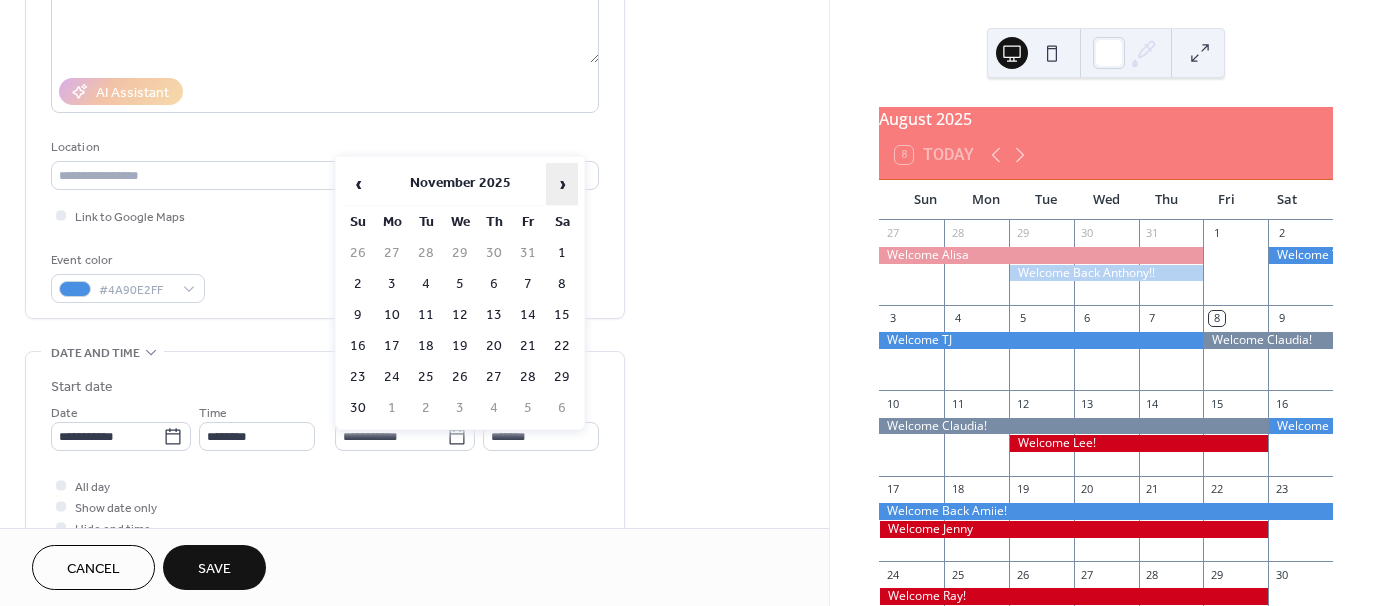 click on "›" at bounding box center [562, 184] 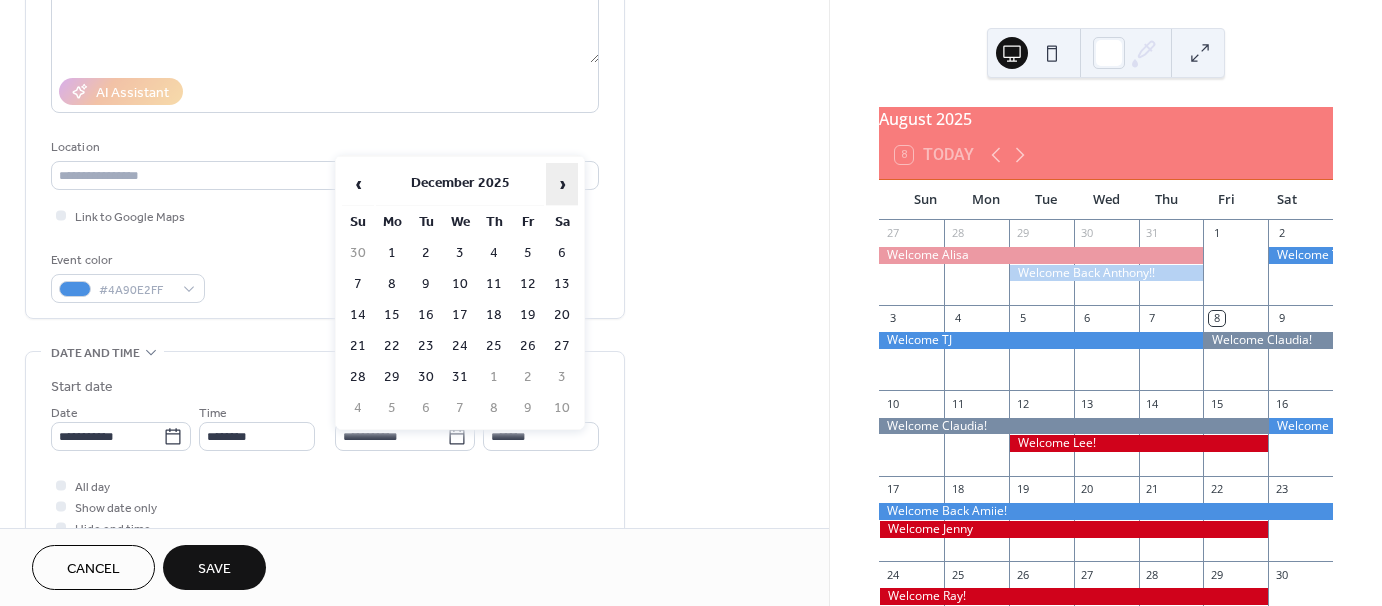 click on "›" at bounding box center (562, 184) 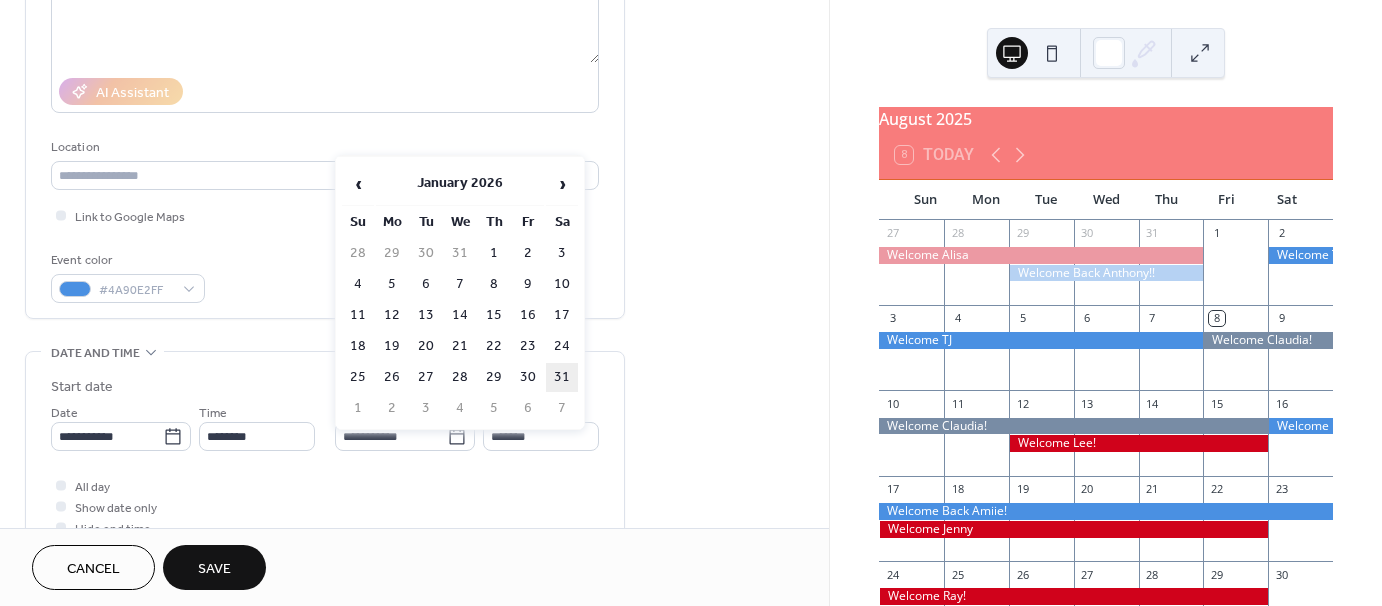 click on "31" at bounding box center (562, 377) 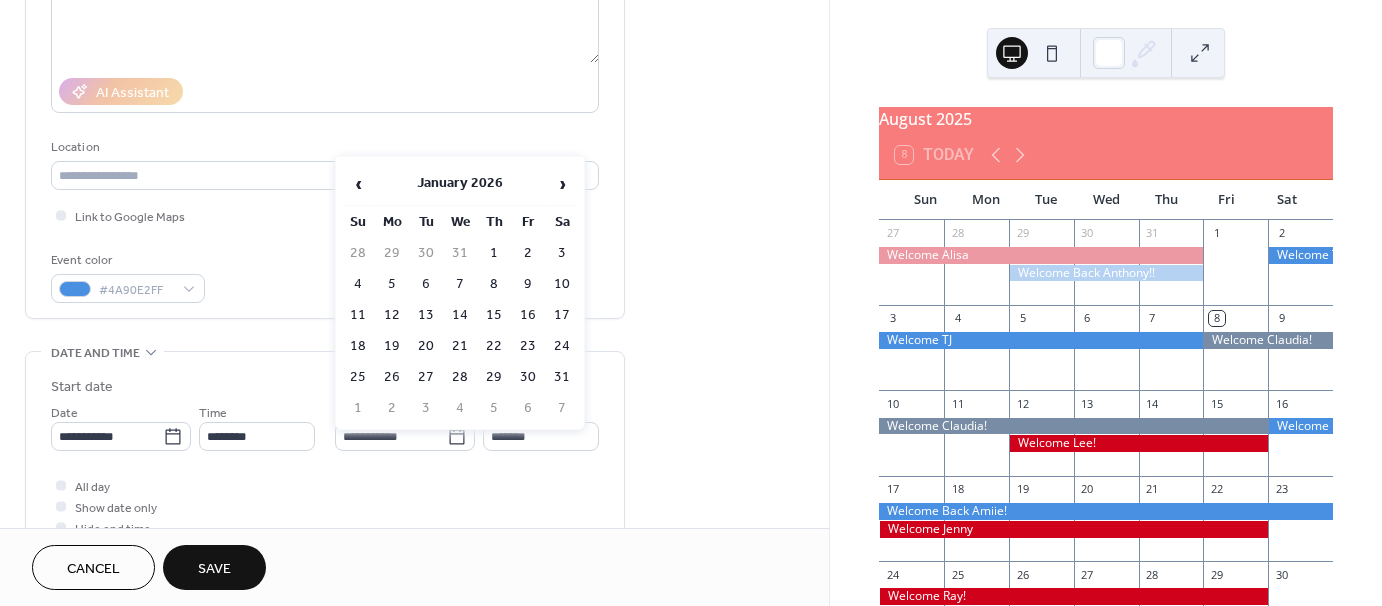 type on "**********" 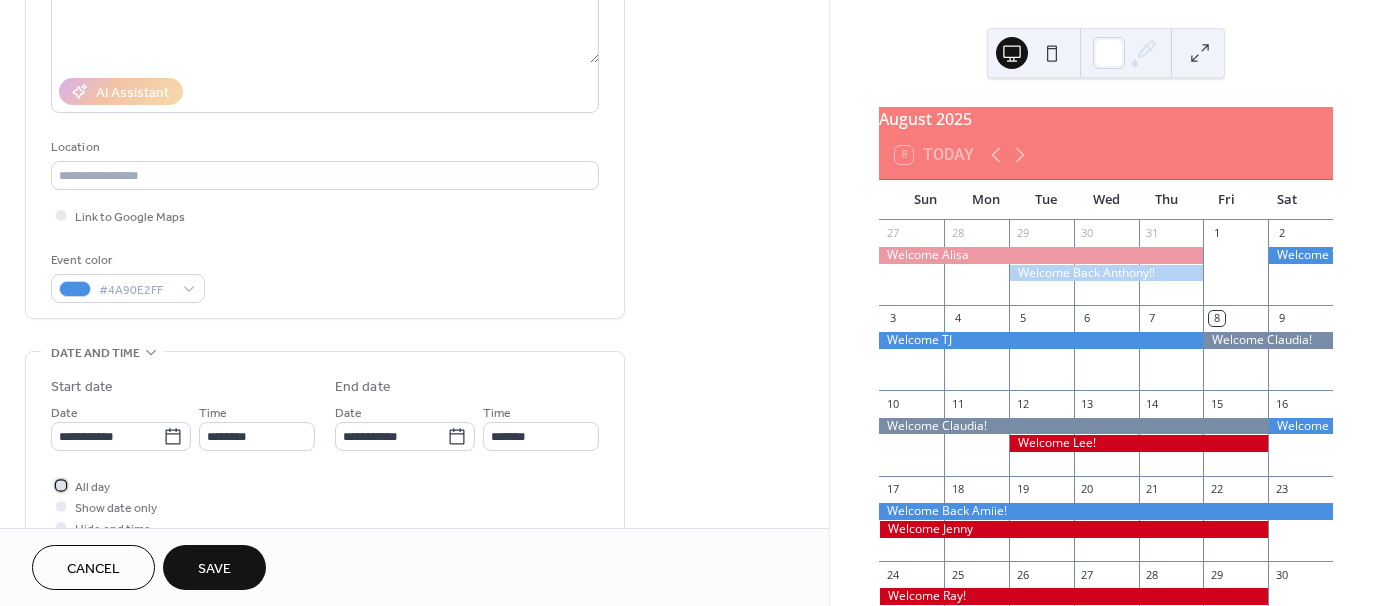 click at bounding box center (61, 485) 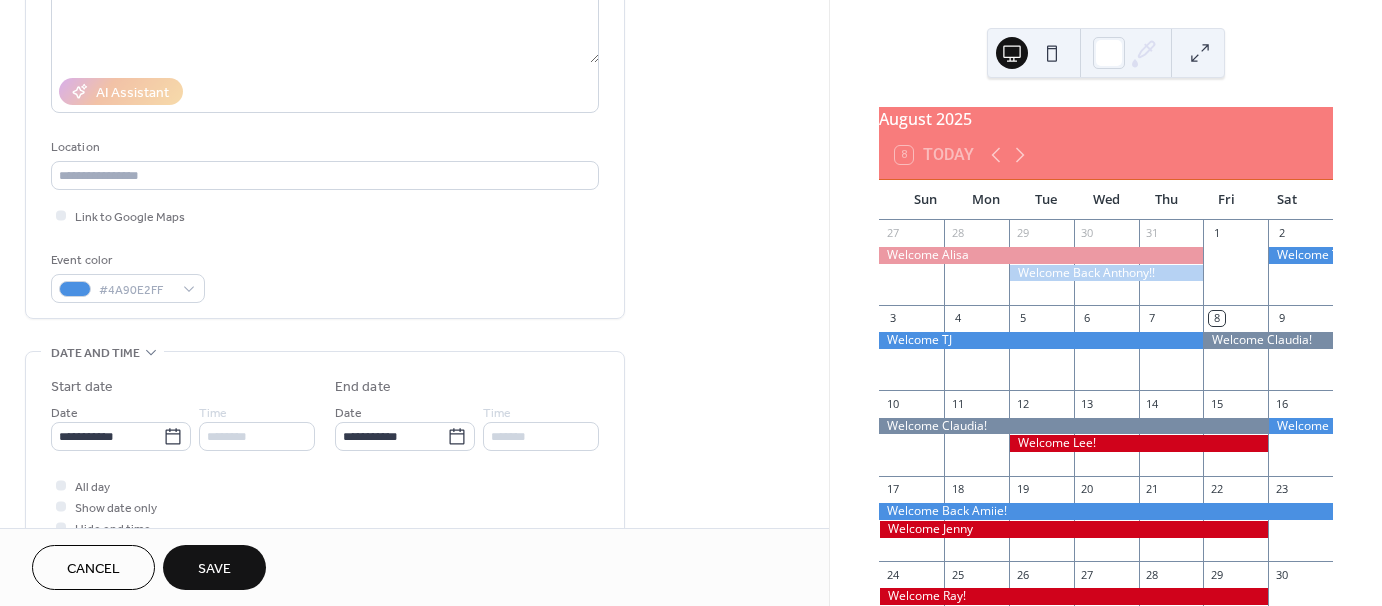 click on "Save" at bounding box center (214, 569) 